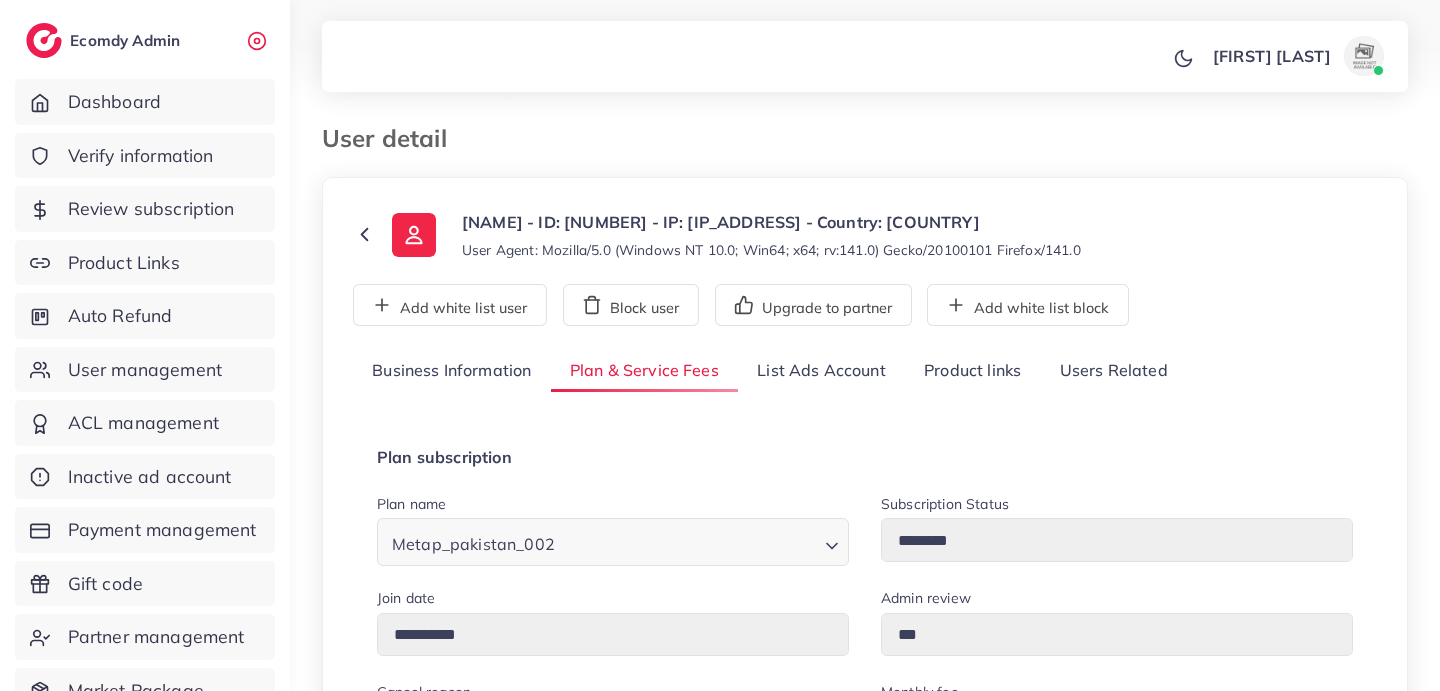 scroll, scrollTop: 37, scrollLeft: 0, axis: vertical 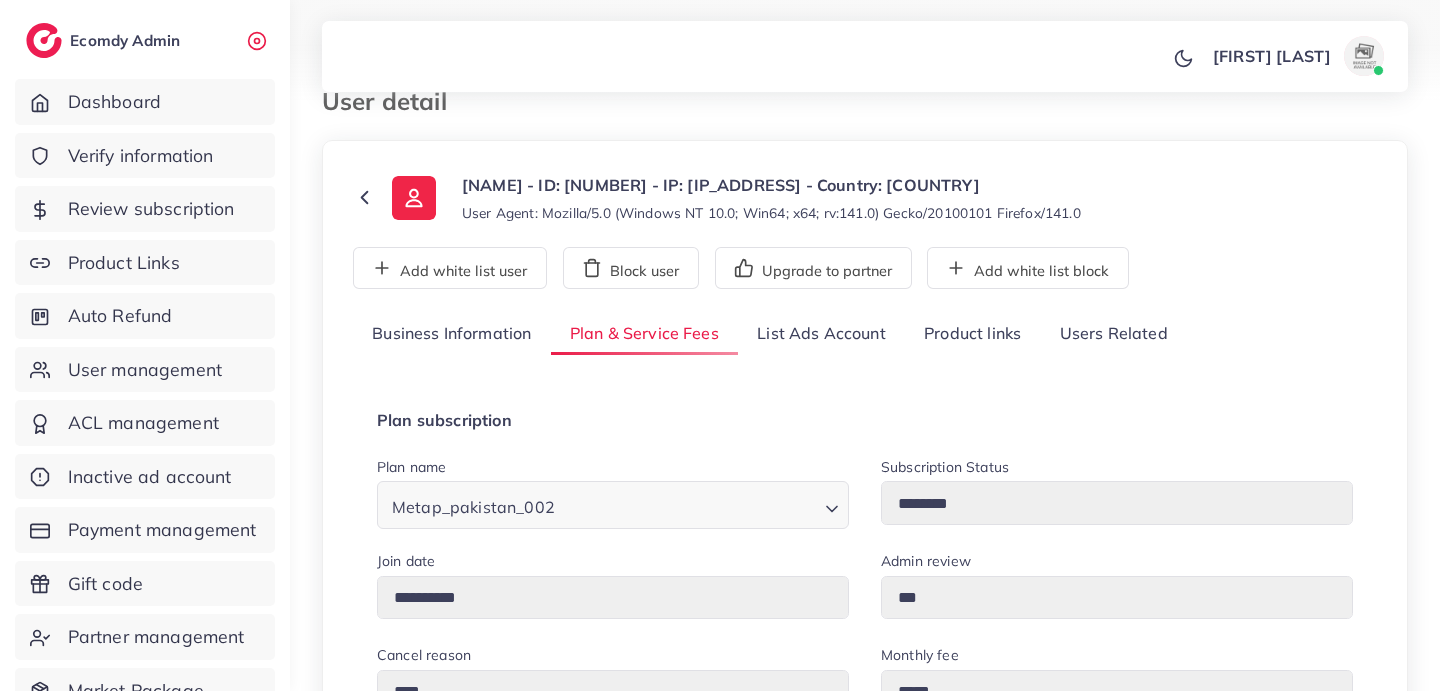 click on "Users Related" at bounding box center [1113, 334] 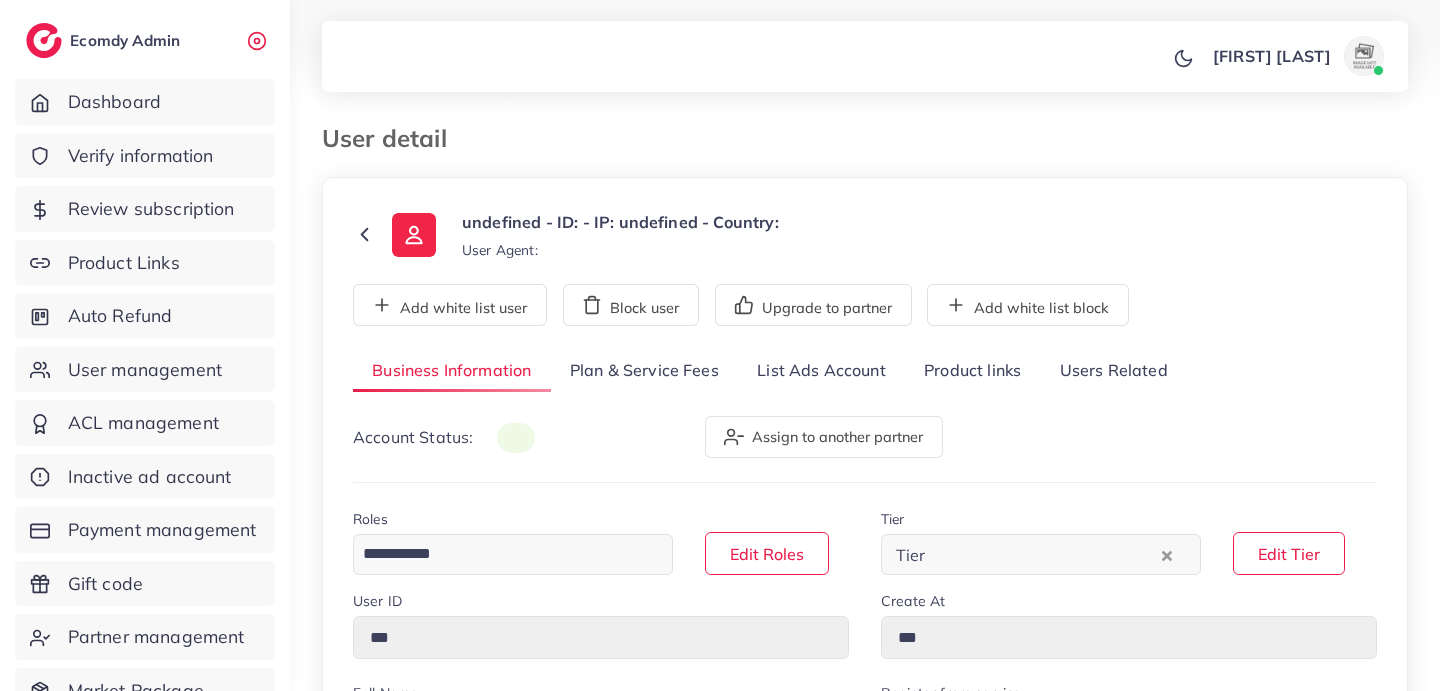 scroll, scrollTop: 0, scrollLeft: 0, axis: both 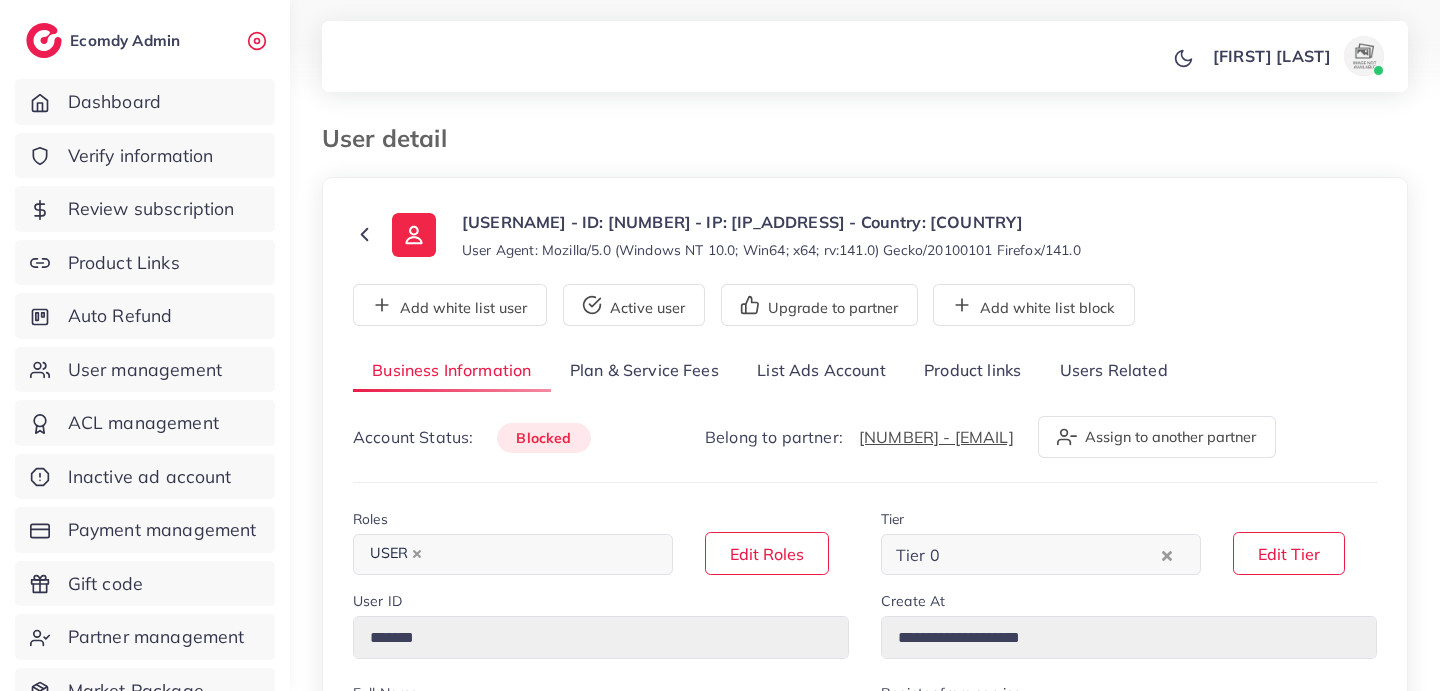 click on "Users Related" at bounding box center [1113, 371] 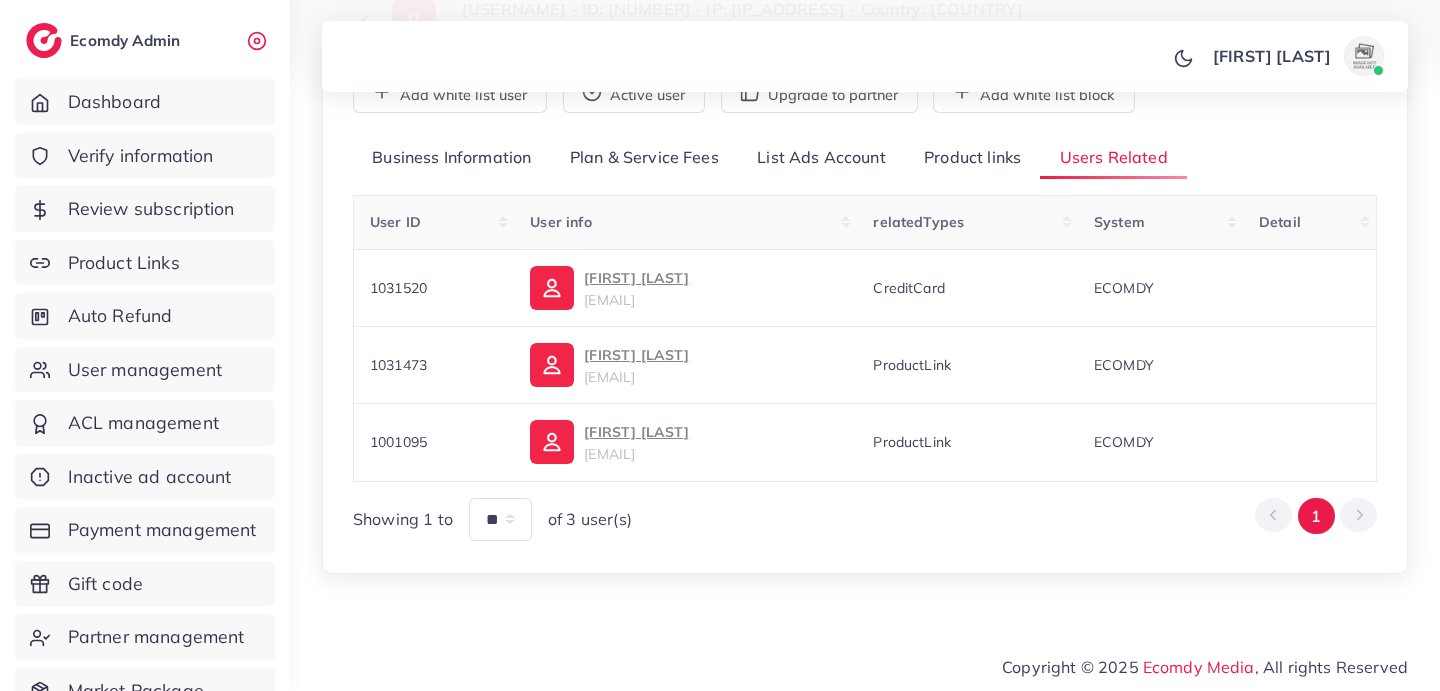 scroll, scrollTop: 213, scrollLeft: 0, axis: vertical 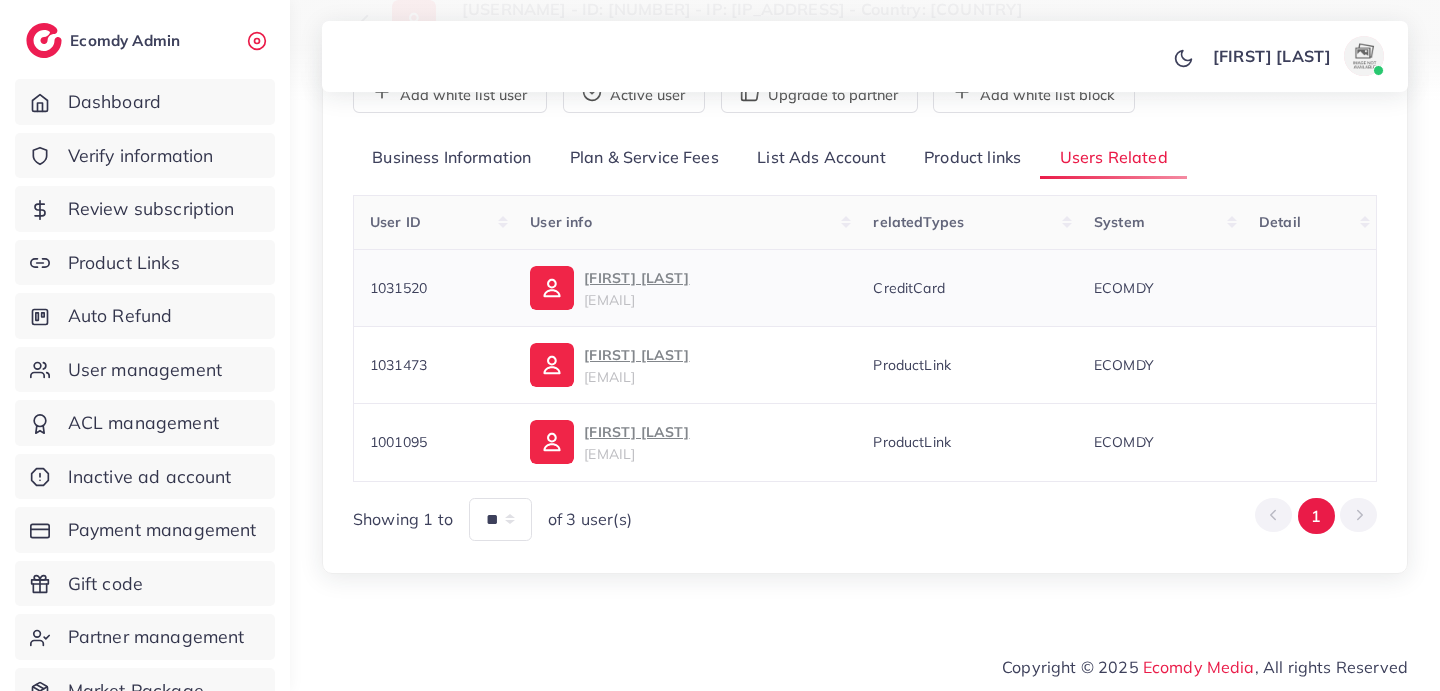 click on "majid4545g@gmail.com" at bounding box center (609, 300) 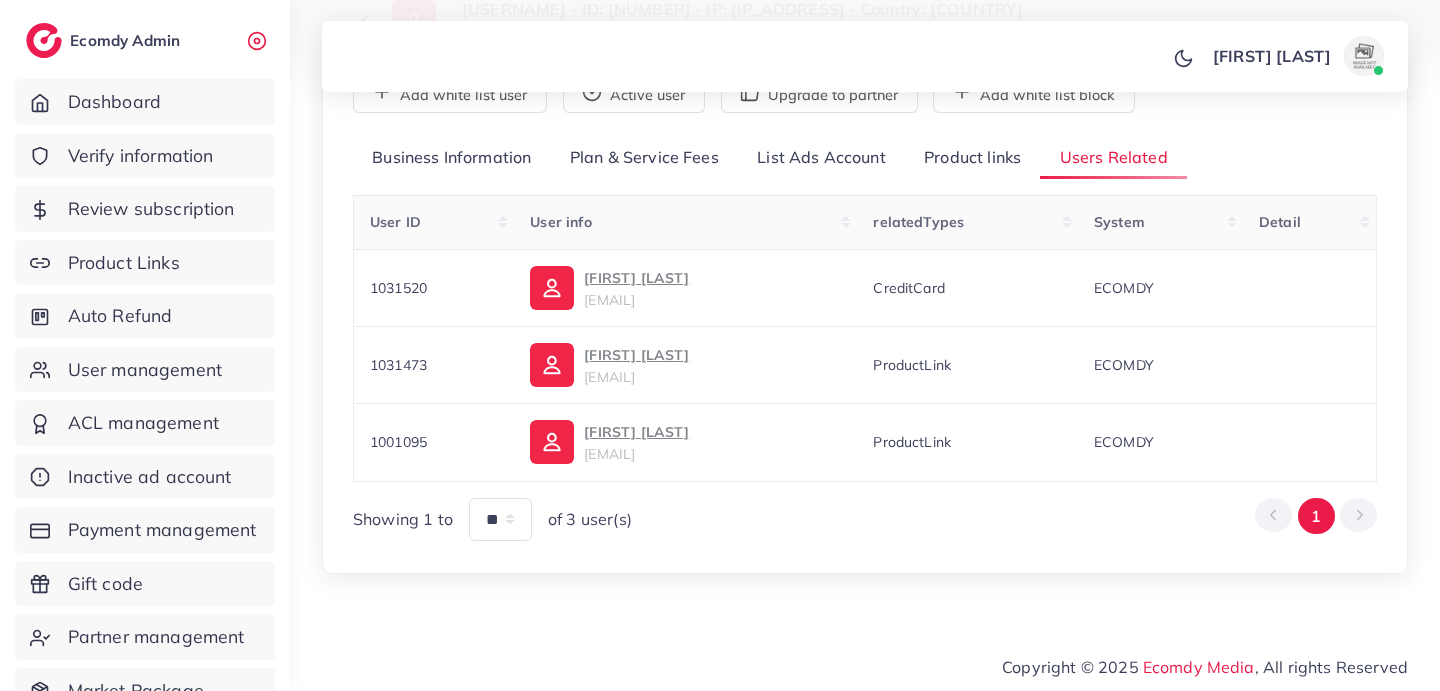 click on "Plan & Service Fees" at bounding box center [644, 158] 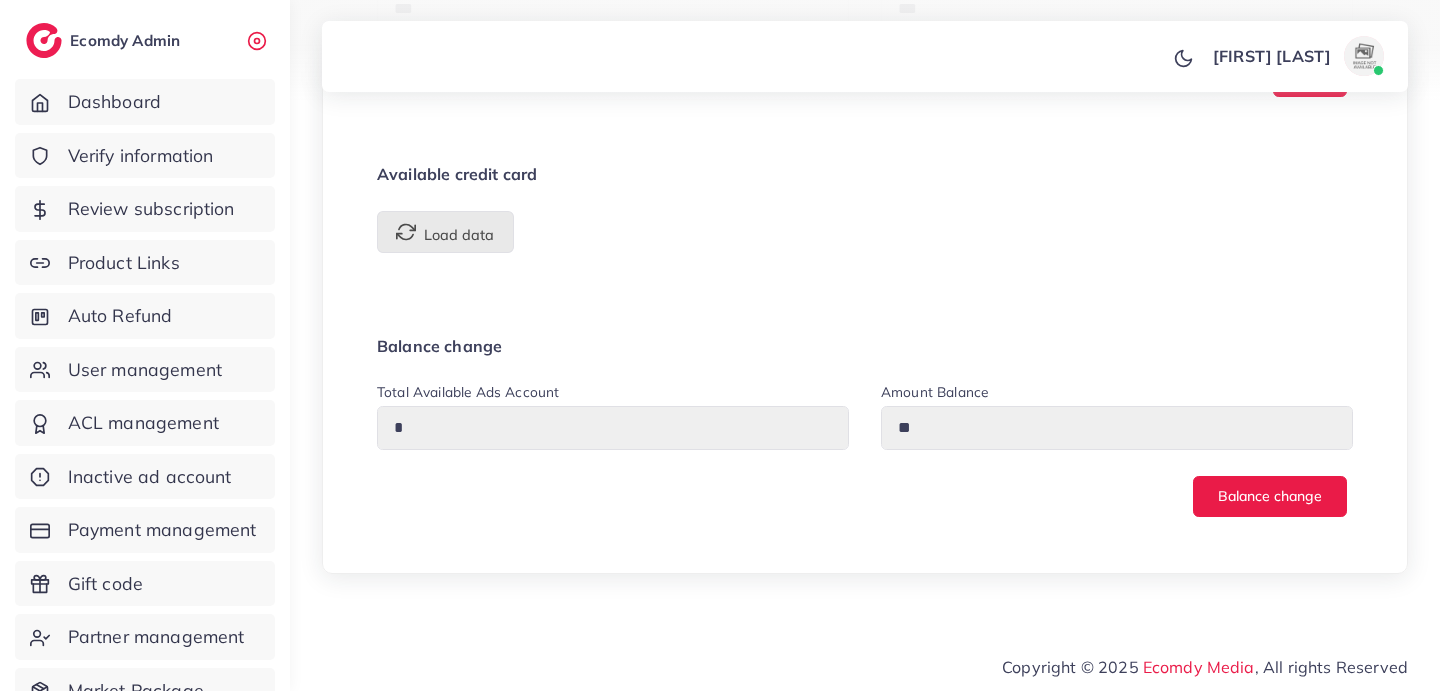 click on "Load data" at bounding box center [445, 232] 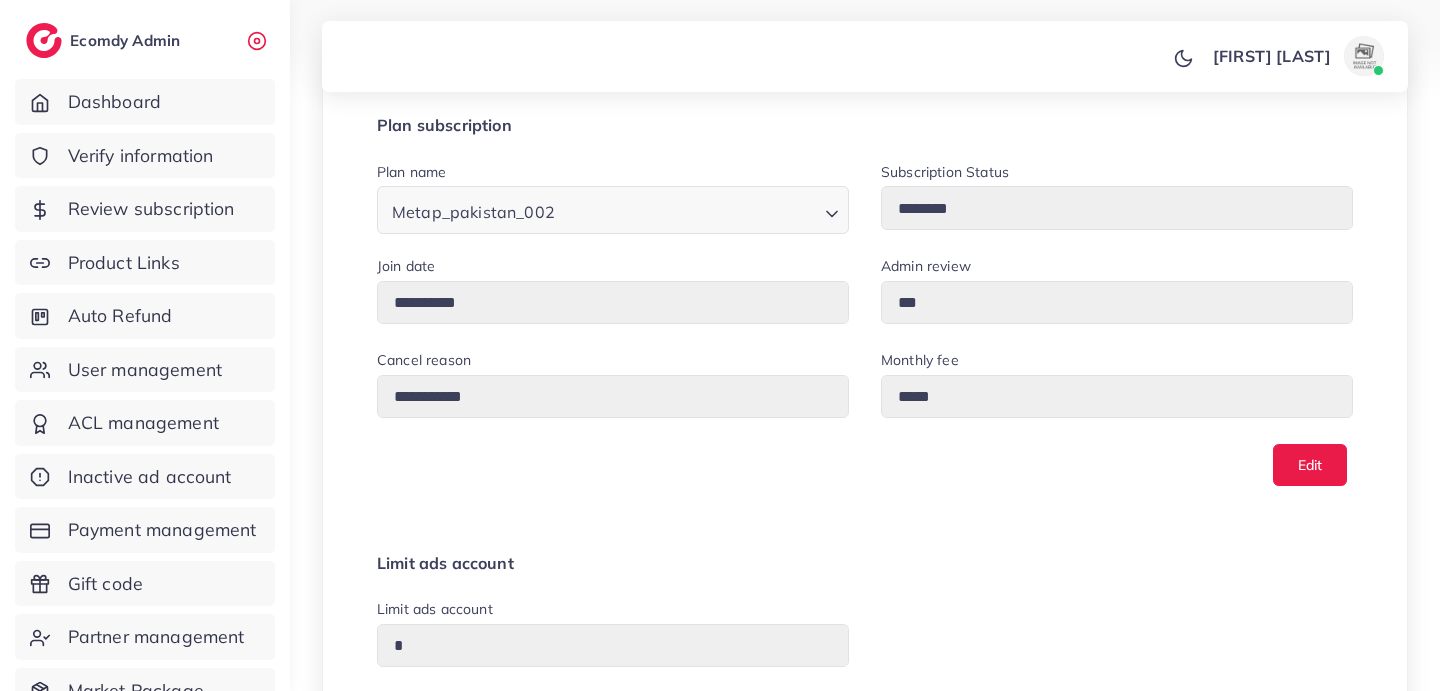 scroll, scrollTop: 0, scrollLeft: 0, axis: both 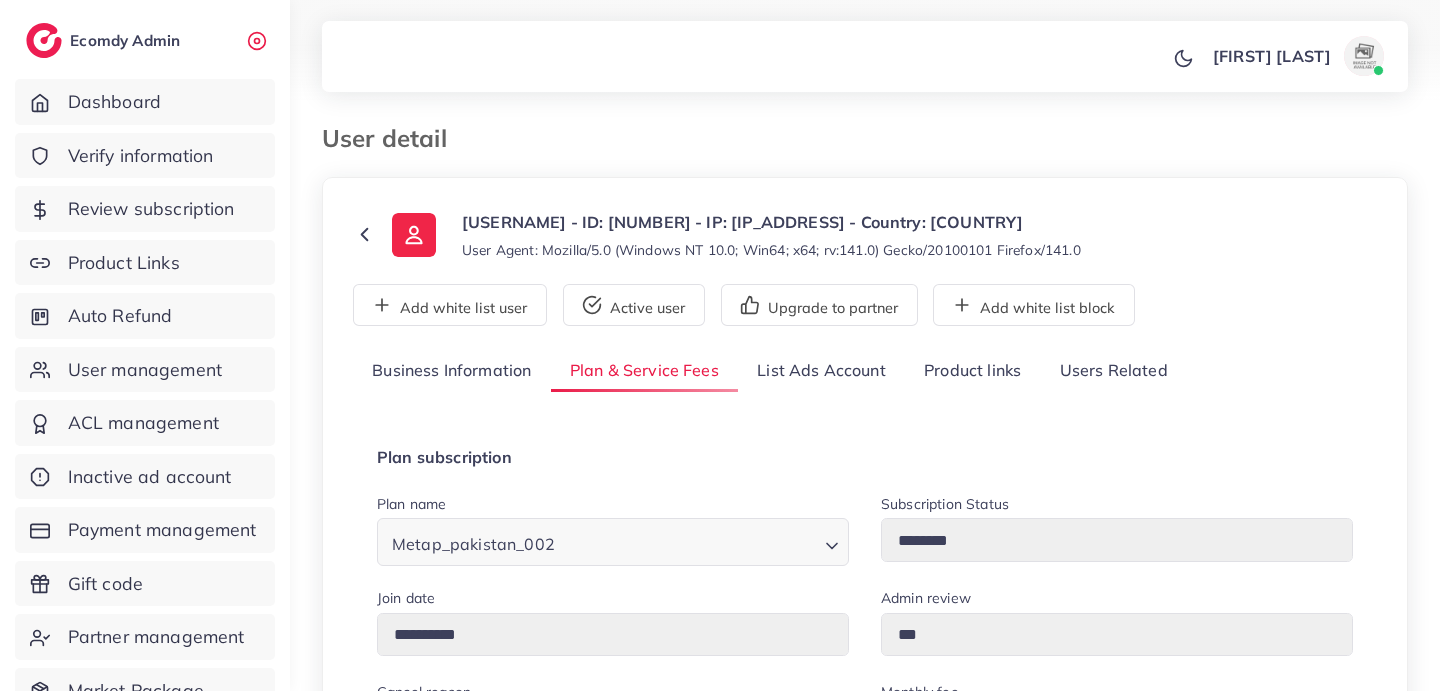 click on "List Ads Account" at bounding box center [821, 371] 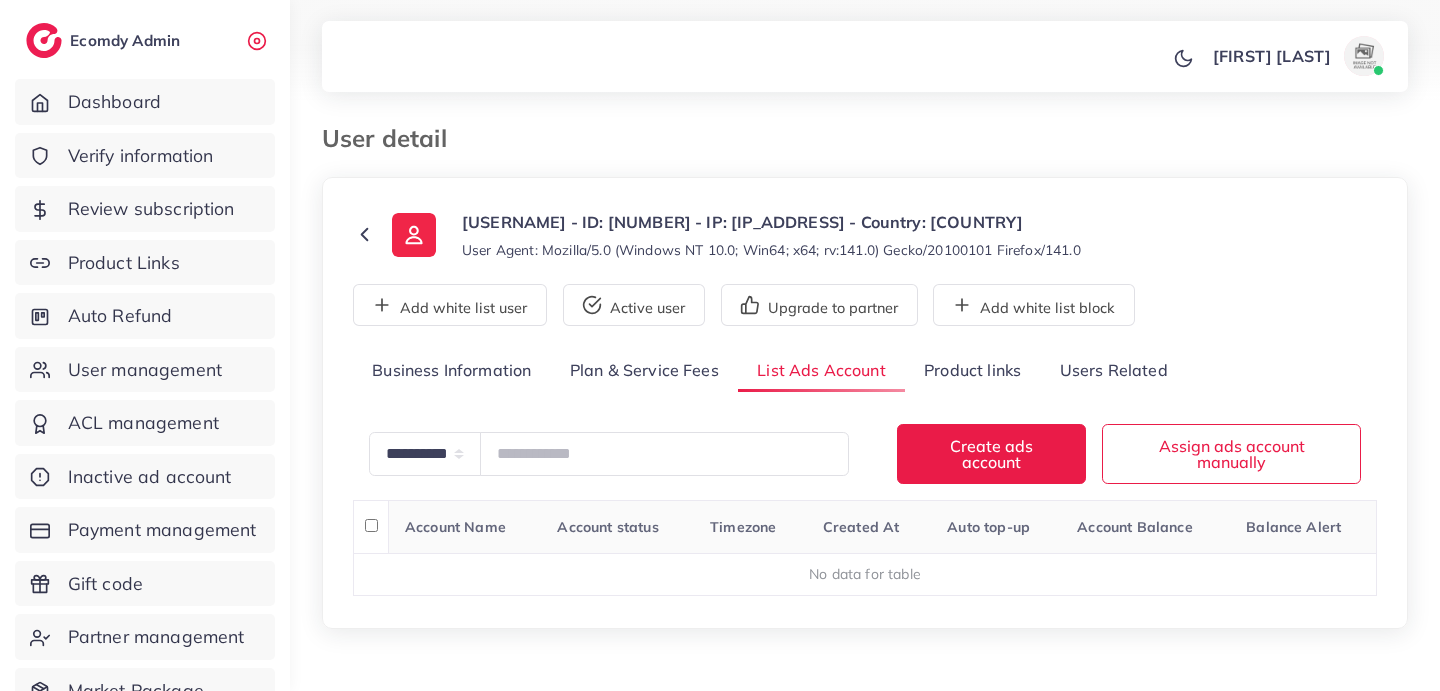 click on "Plan & Service Fees" at bounding box center [644, 371] 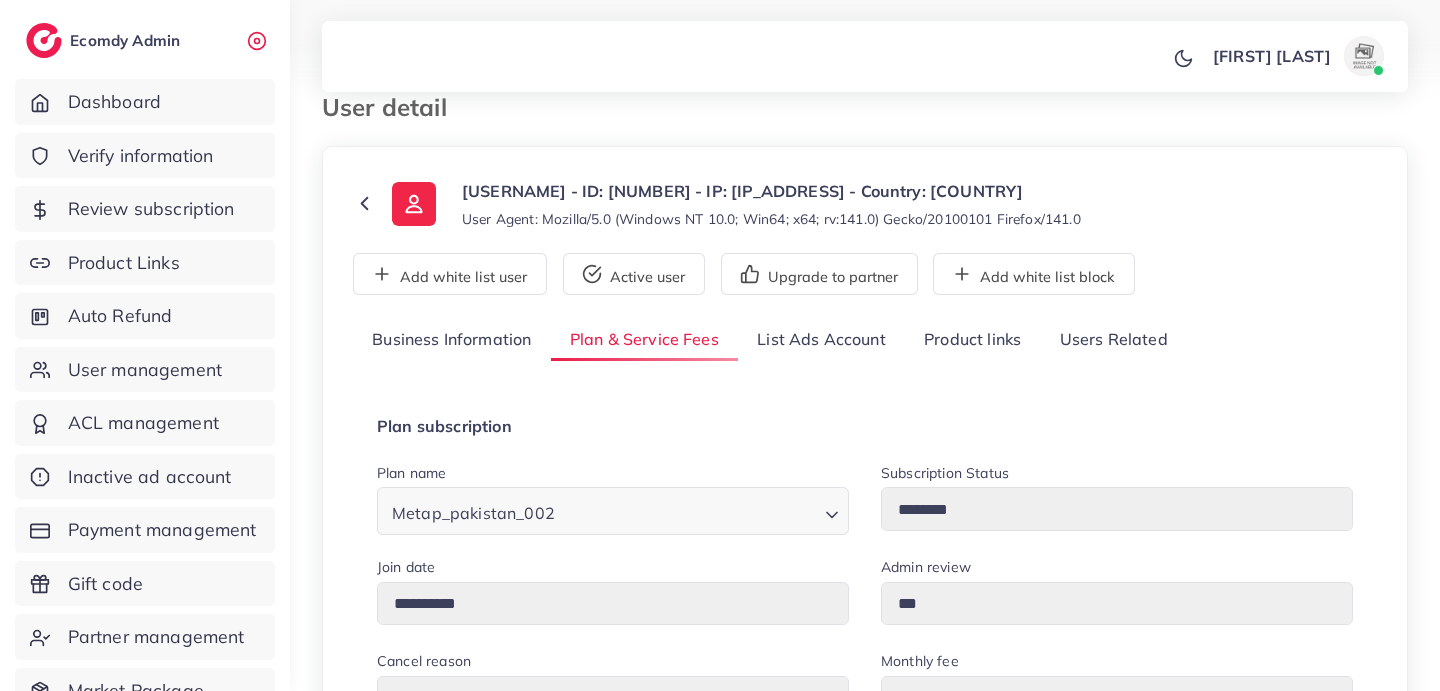 scroll, scrollTop: 44, scrollLeft: 0, axis: vertical 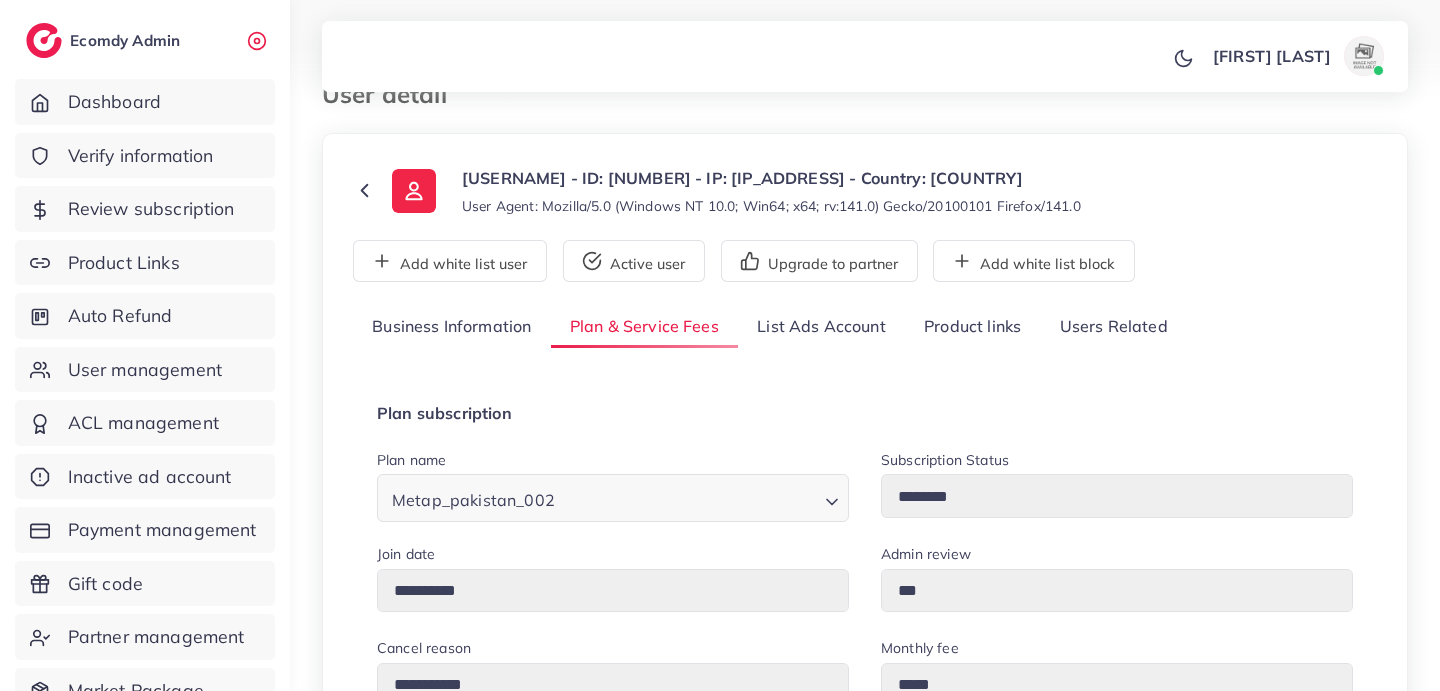 click on "Business Information" at bounding box center [452, 327] 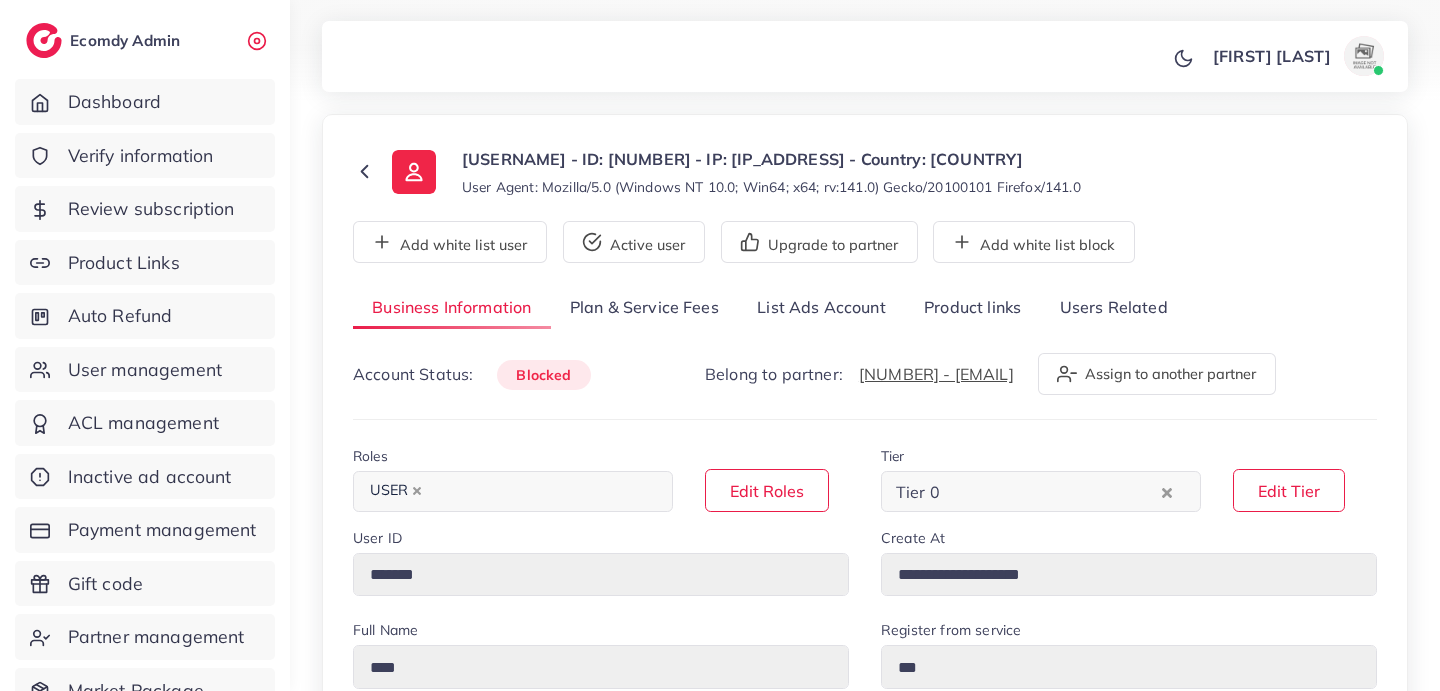 scroll, scrollTop: 67, scrollLeft: 0, axis: vertical 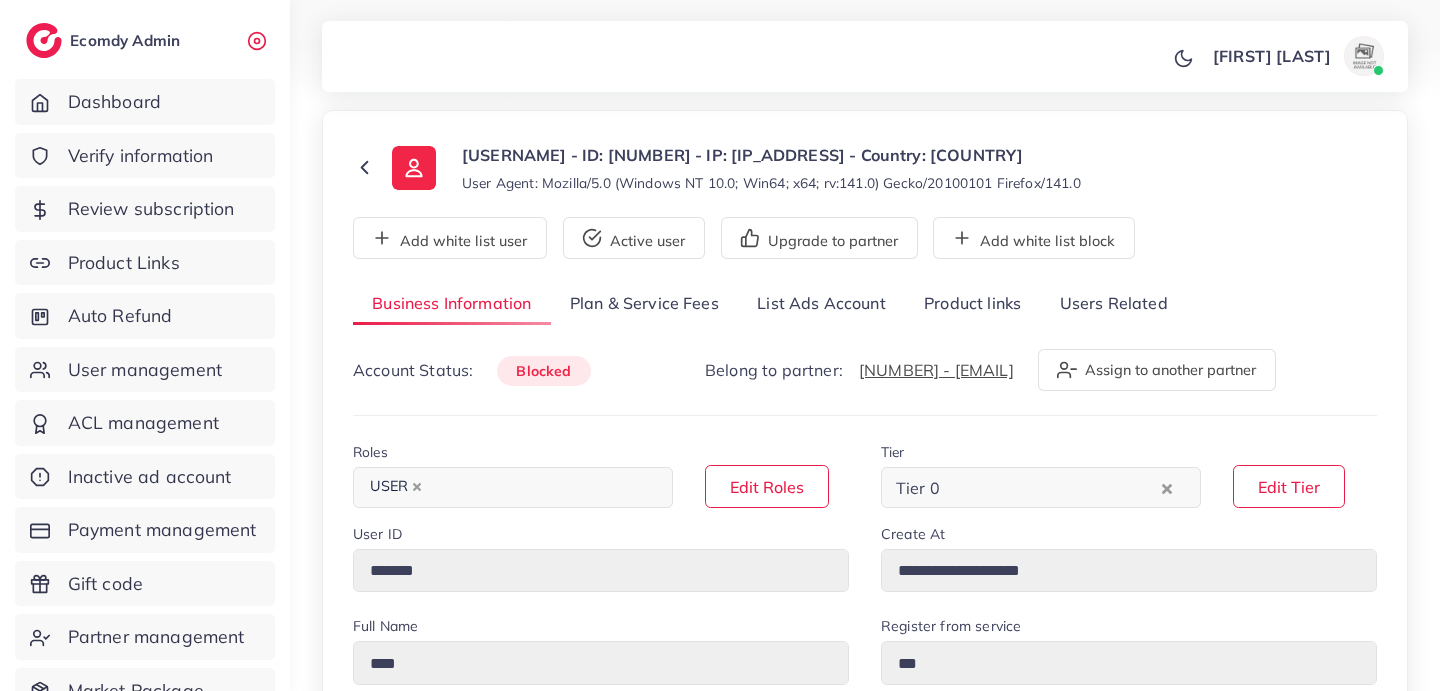 click on "Plan & Service Fees" at bounding box center [644, 304] 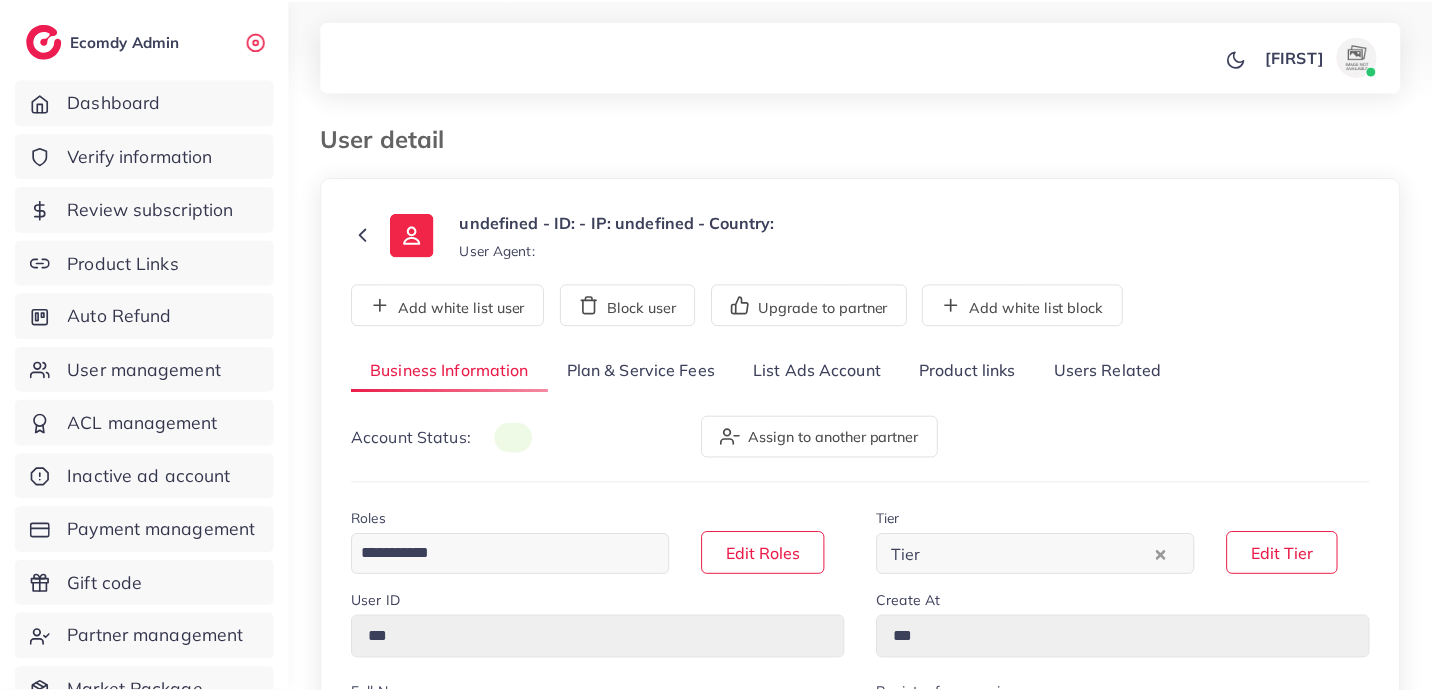 scroll, scrollTop: 0, scrollLeft: 0, axis: both 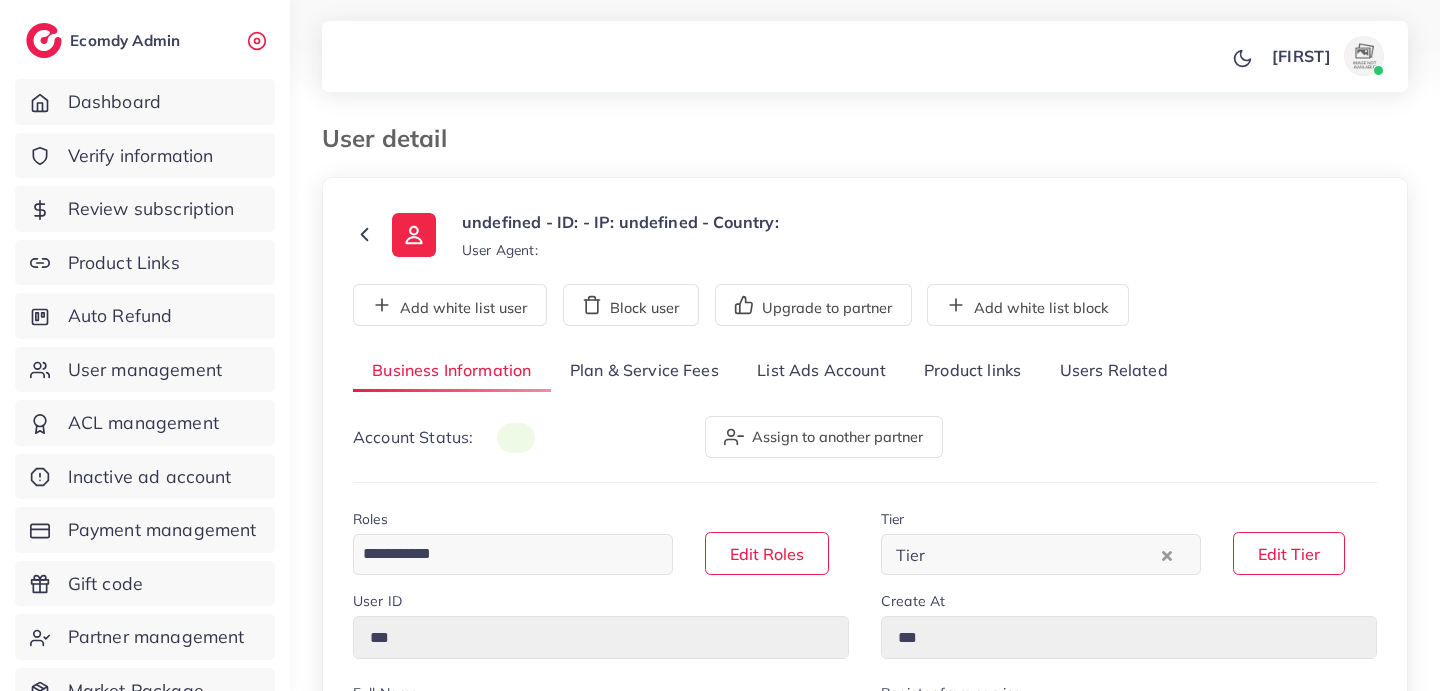 type on "*******" 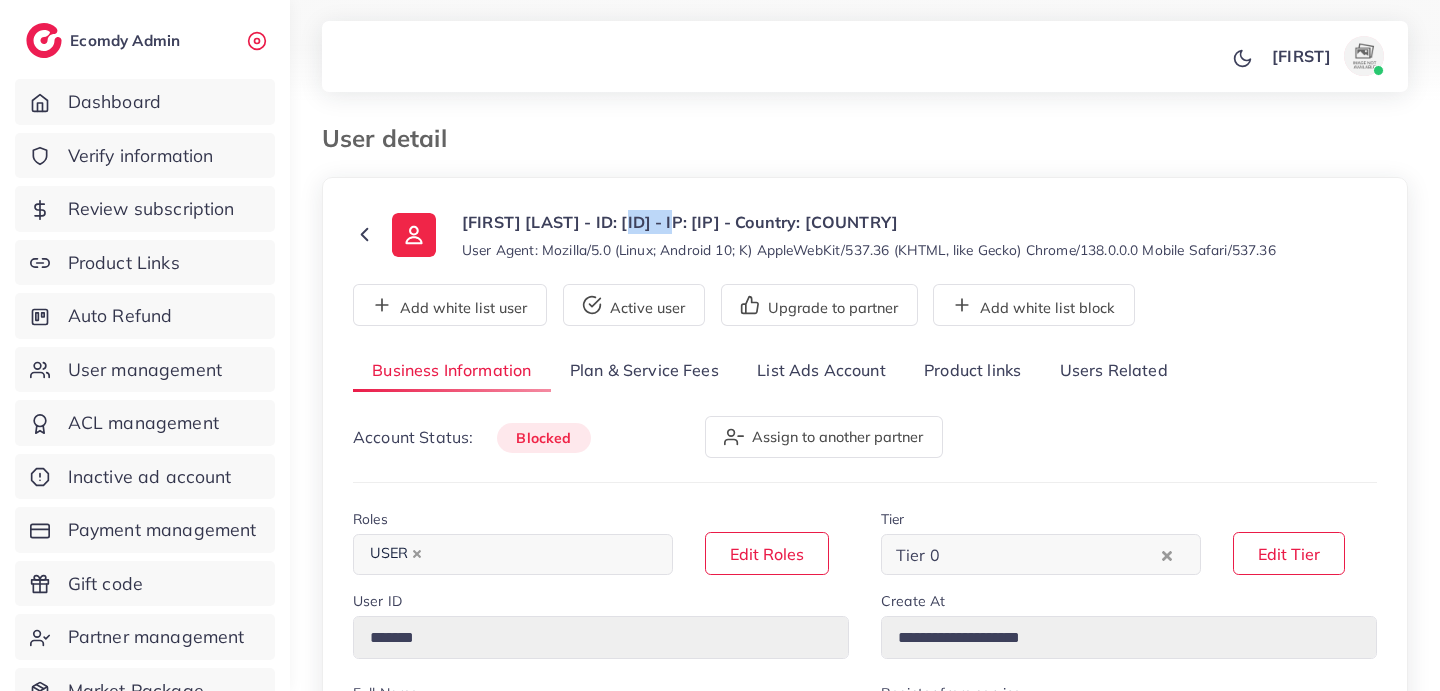 drag, startPoint x: 643, startPoint y: 221, endPoint x: 710, endPoint y: 226, distance: 67.18631 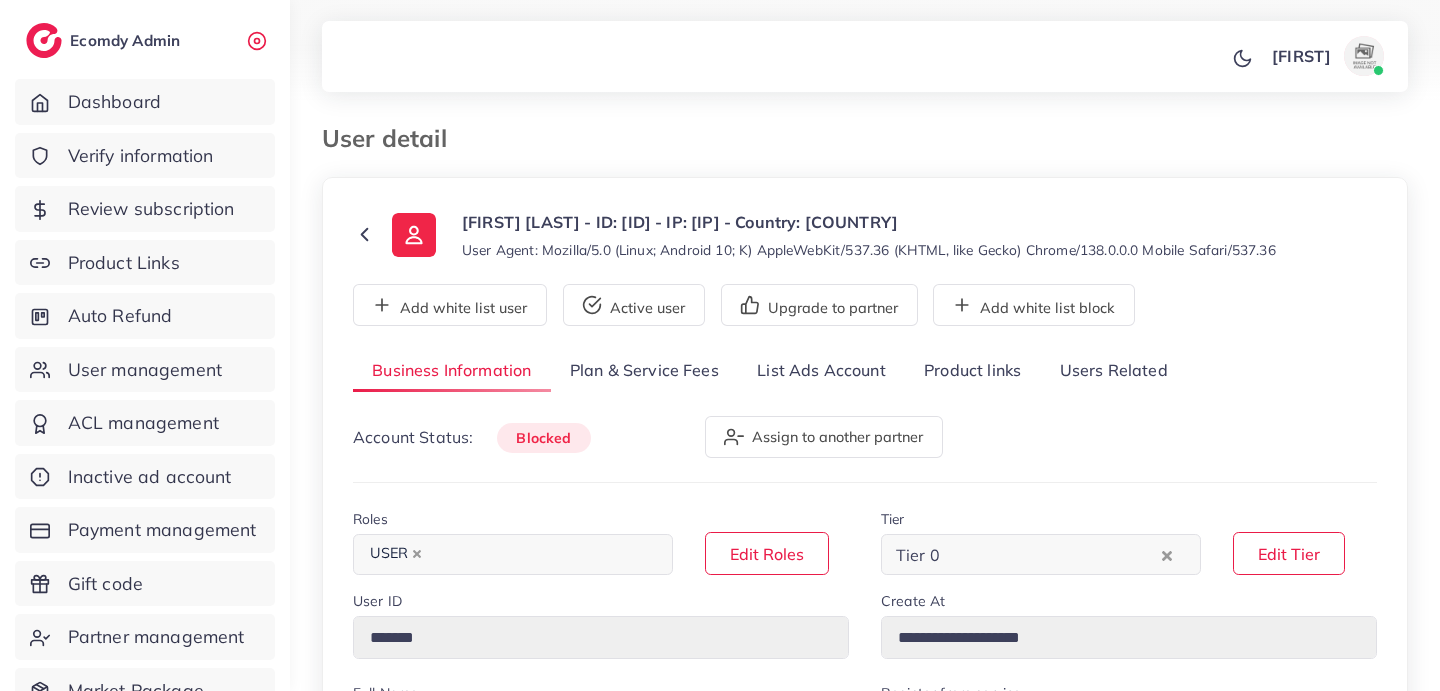 click on "**********" at bounding box center (865, 871) 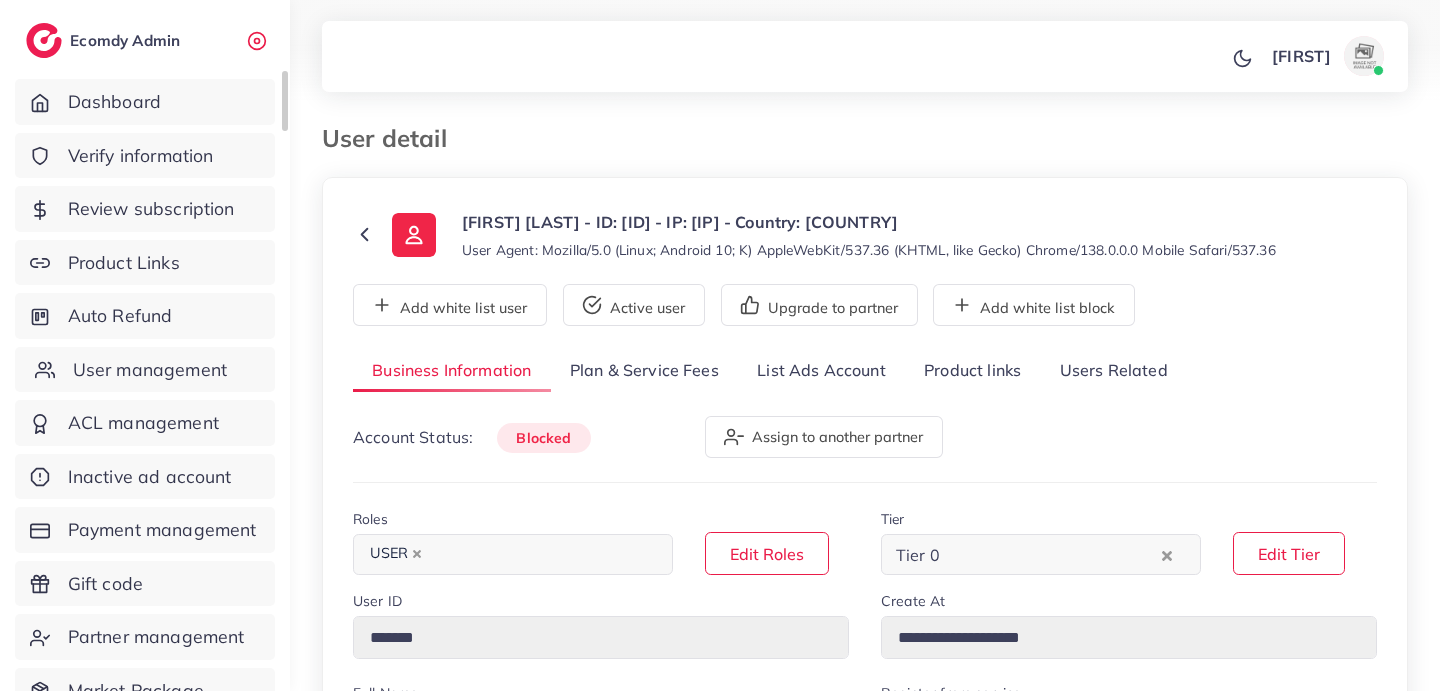click on "User management" at bounding box center [150, 370] 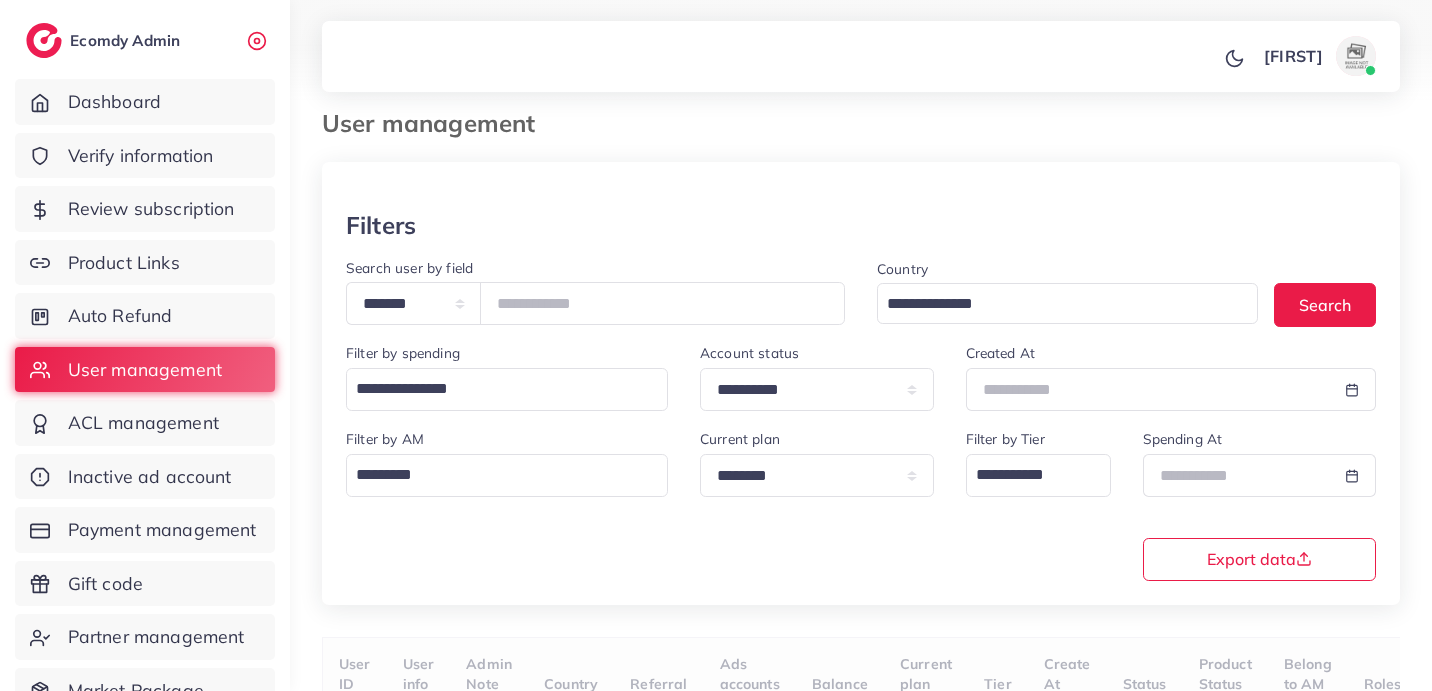 scroll, scrollTop: 172, scrollLeft: 0, axis: vertical 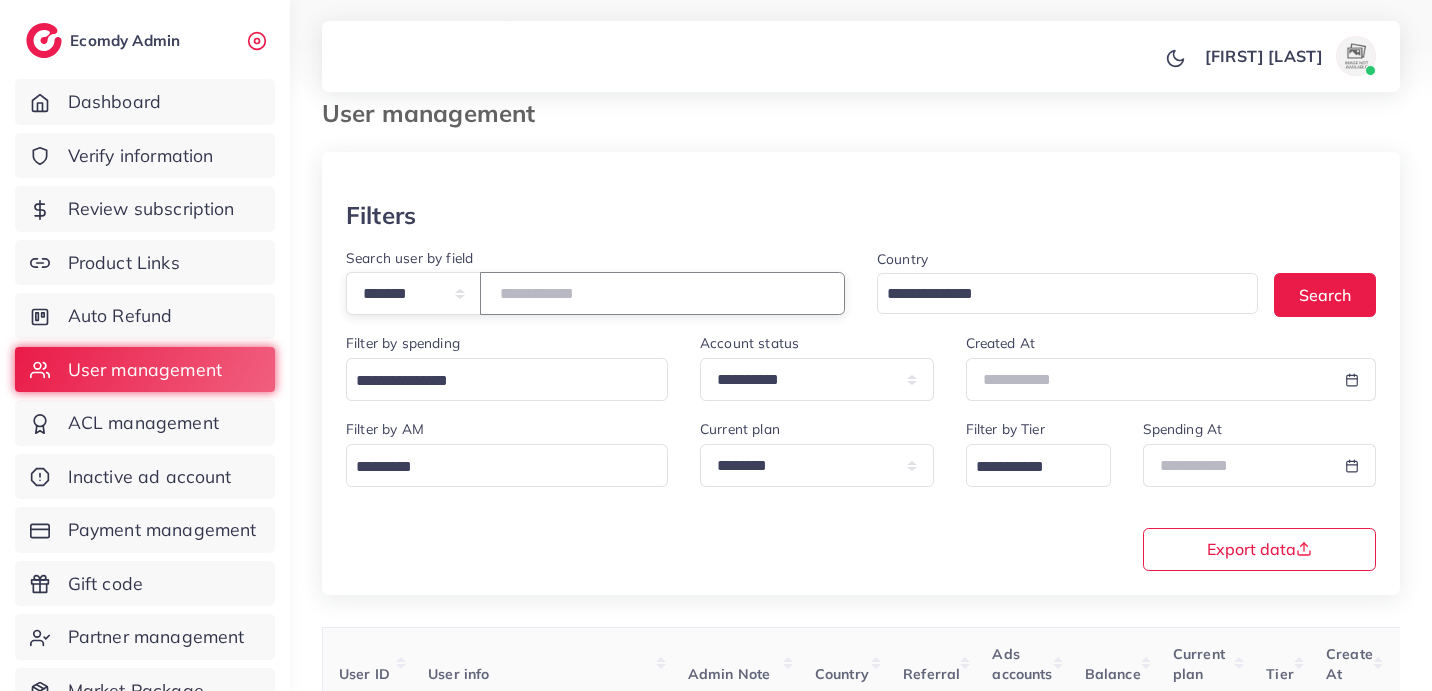 drag, startPoint x: 614, startPoint y: 294, endPoint x: 418, endPoint y: 292, distance: 196.01021 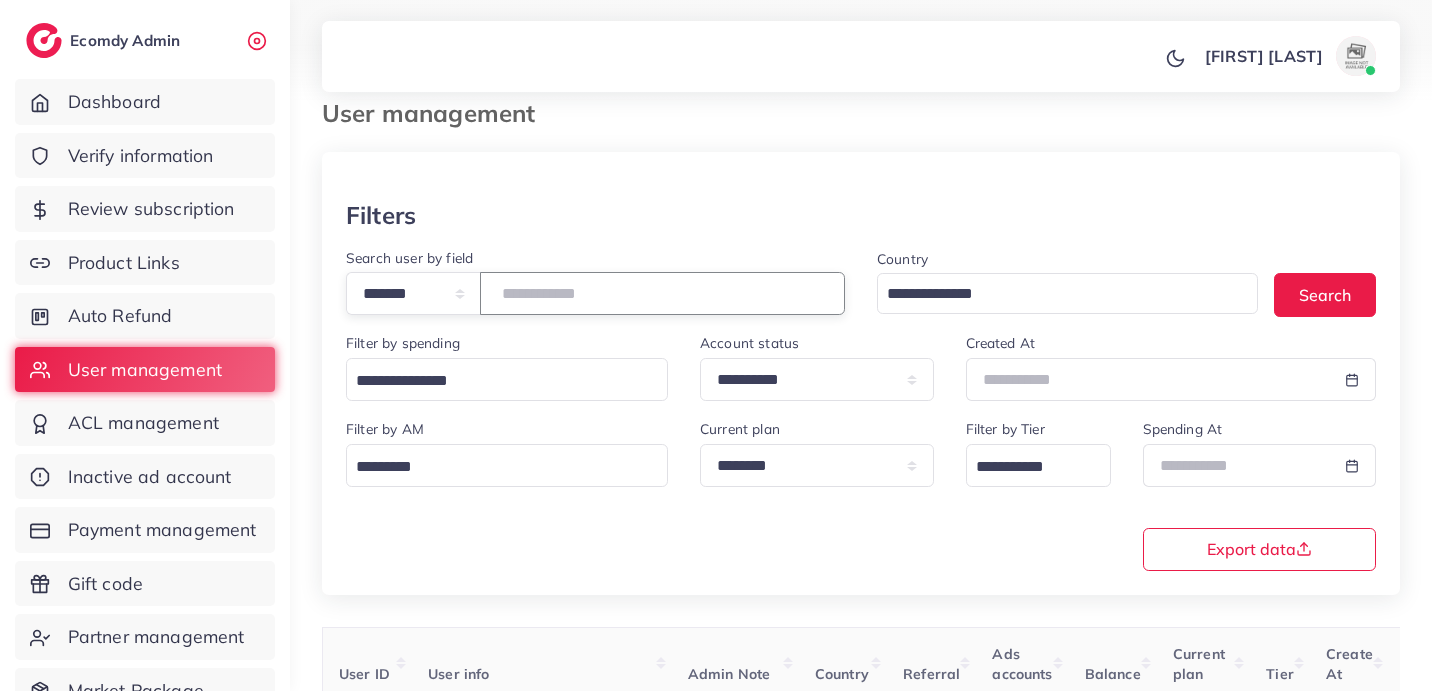 click on "**********" at bounding box center [595, 293] 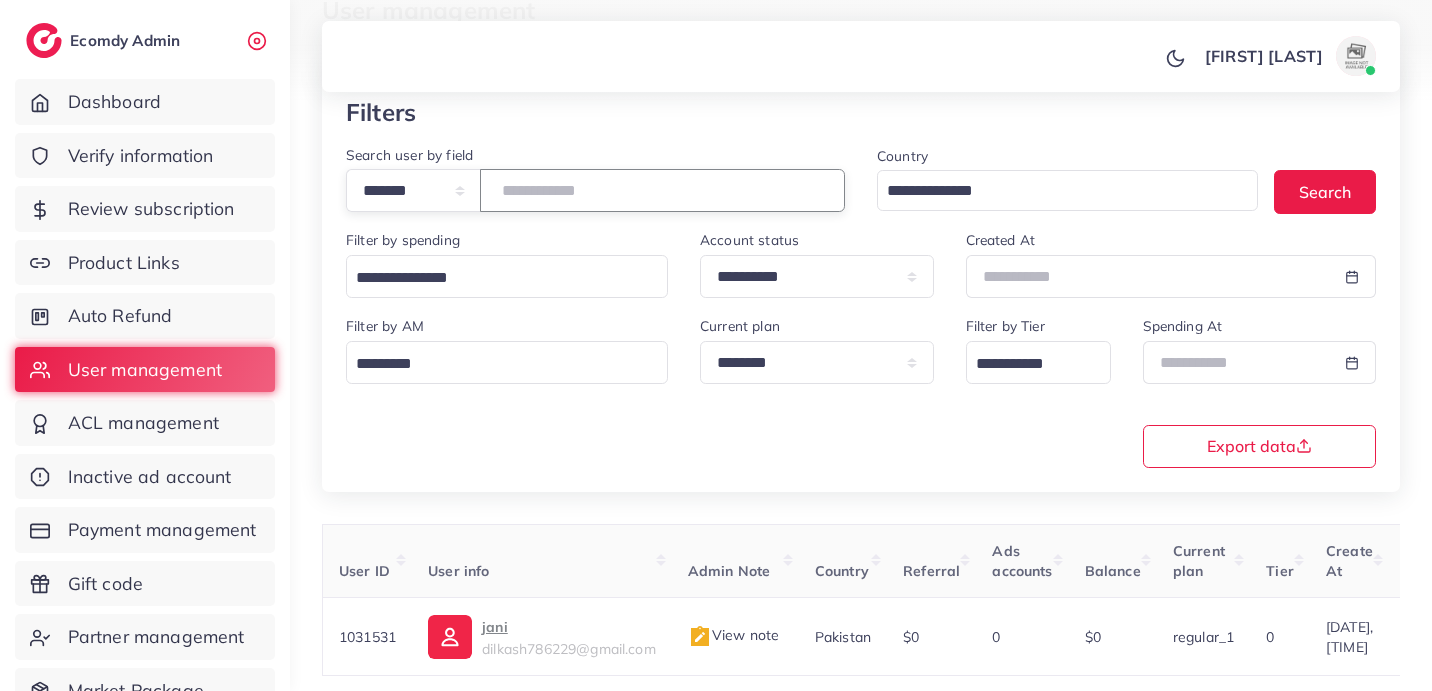 scroll, scrollTop: 268, scrollLeft: 0, axis: vertical 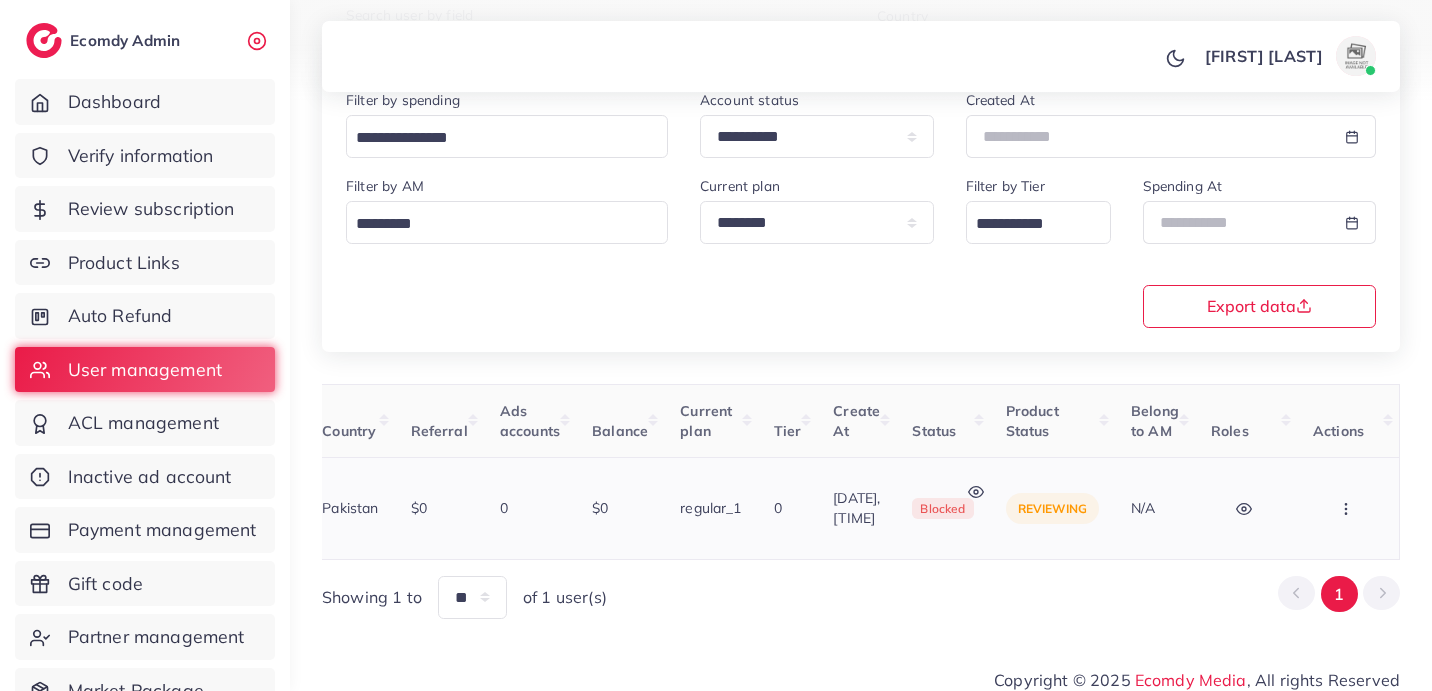 click 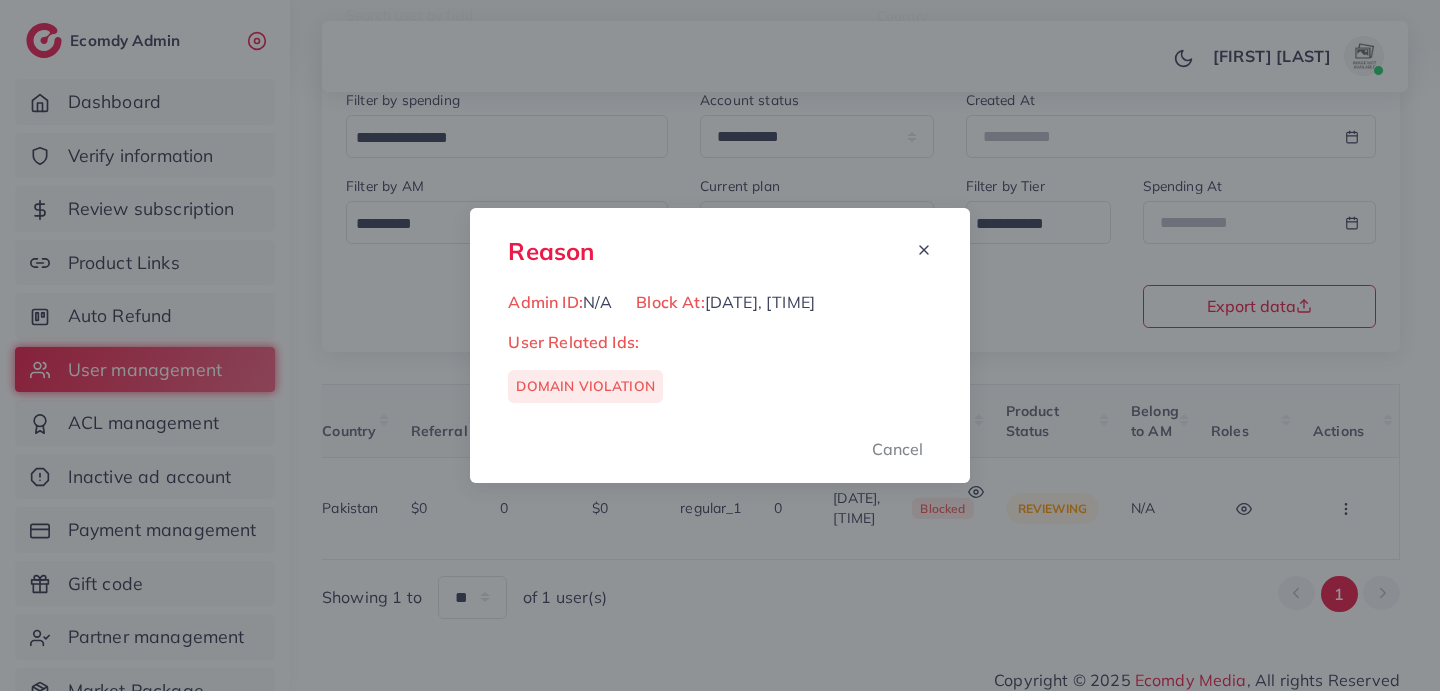 click 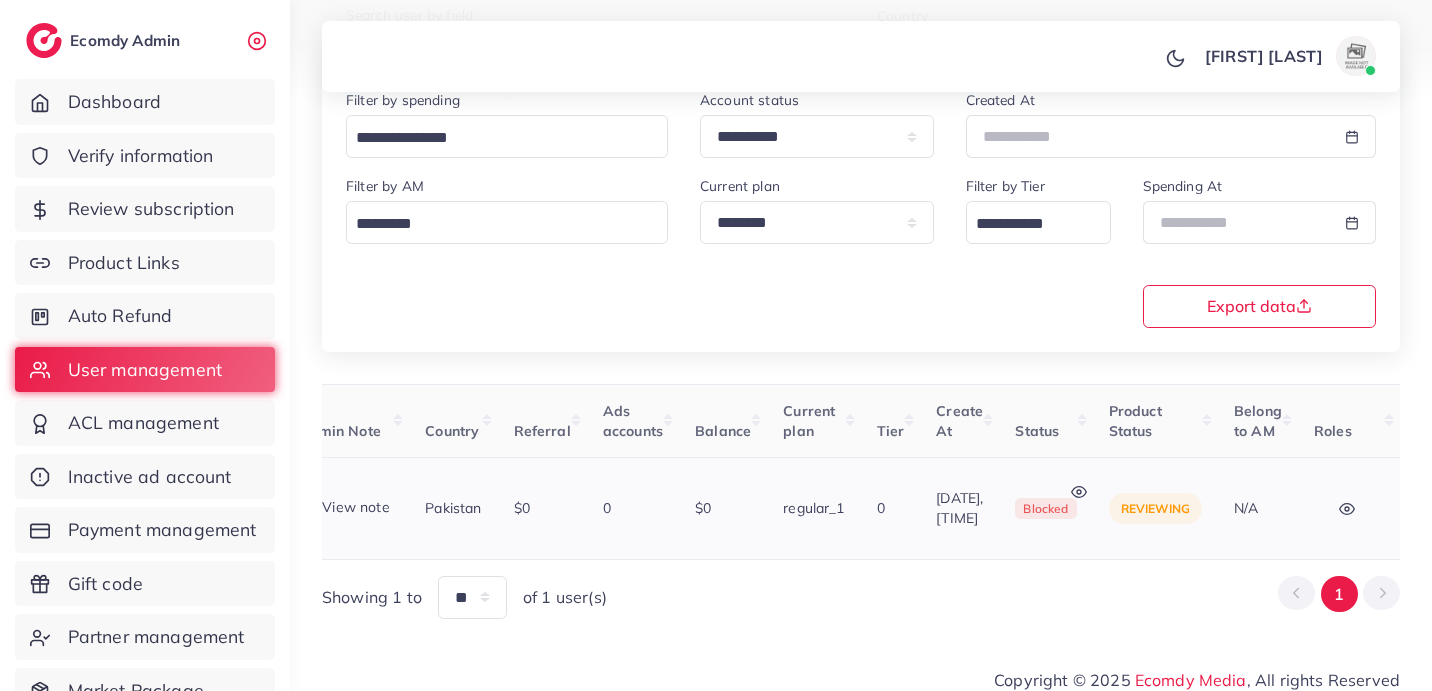 scroll, scrollTop: 0, scrollLeft: 0, axis: both 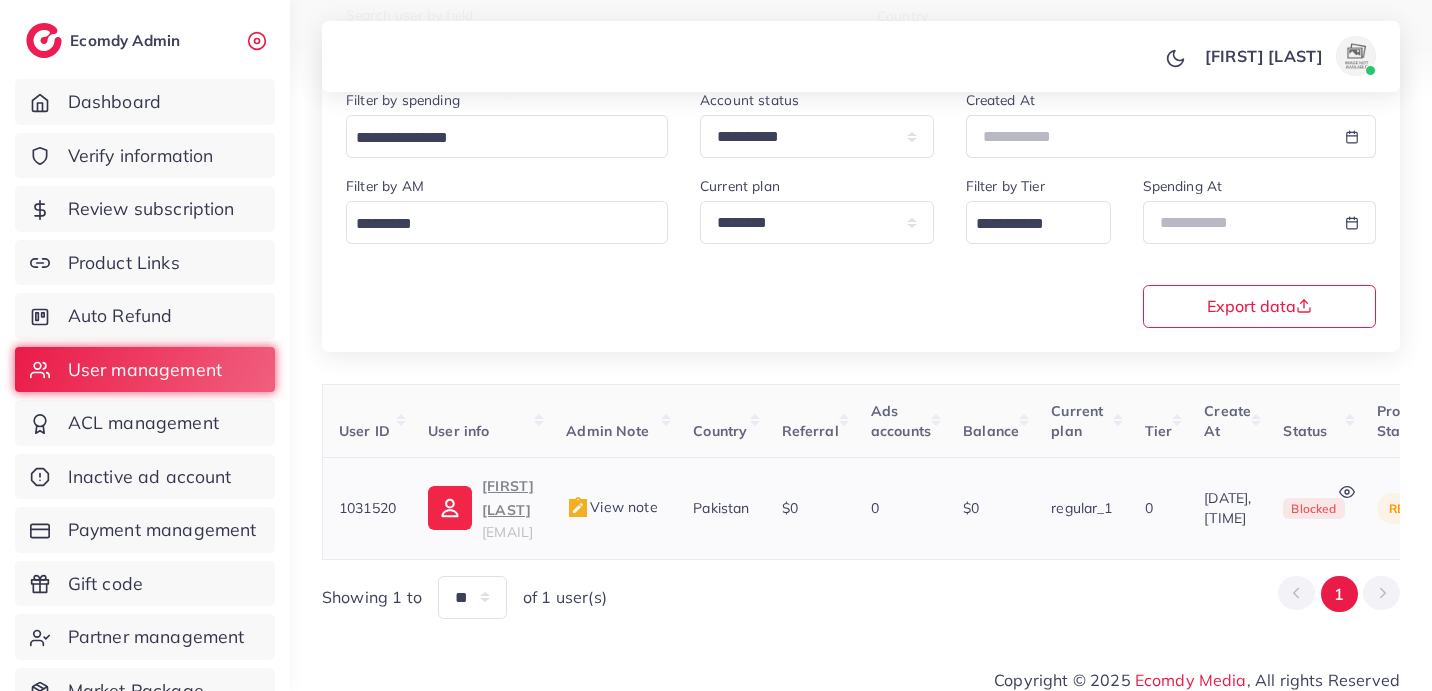 click on "majid4545g@gmail.com" at bounding box center (507, 532) 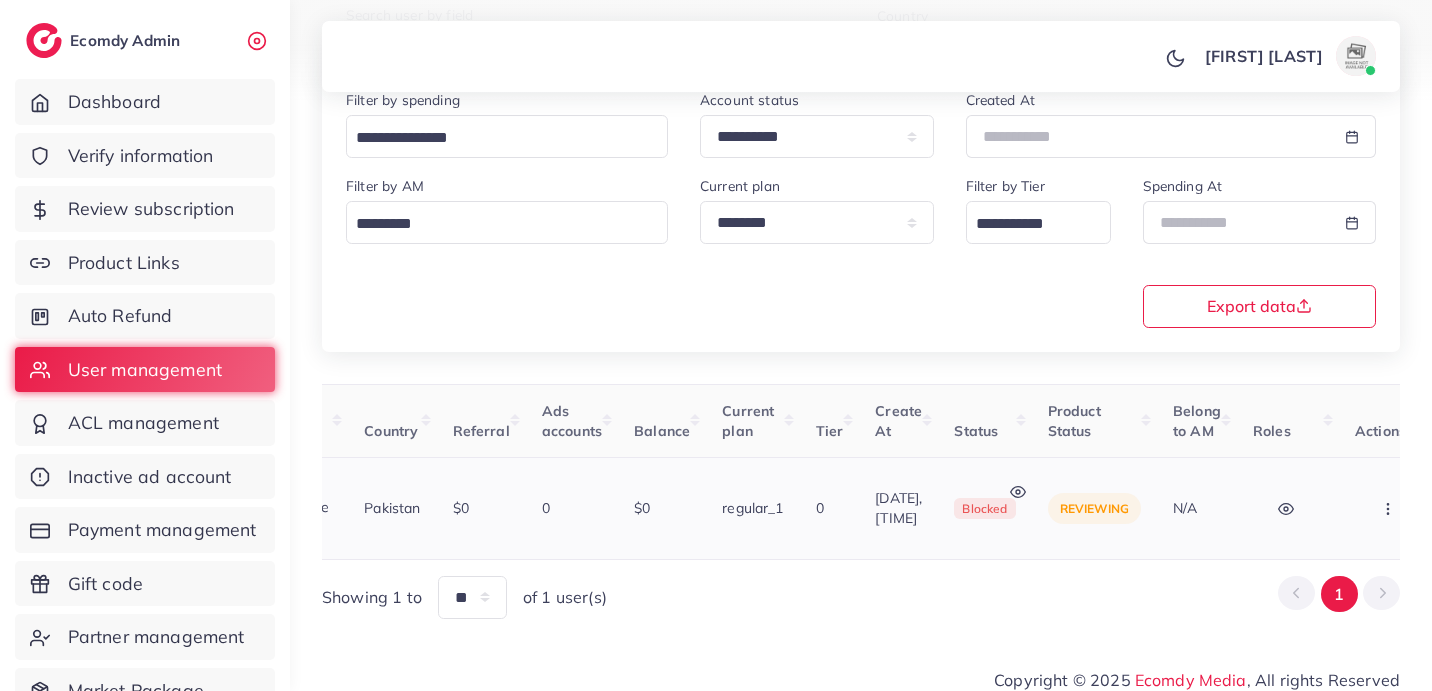 scroll, scrollTop: 0, scrollLeft: 513, axis: horizontal 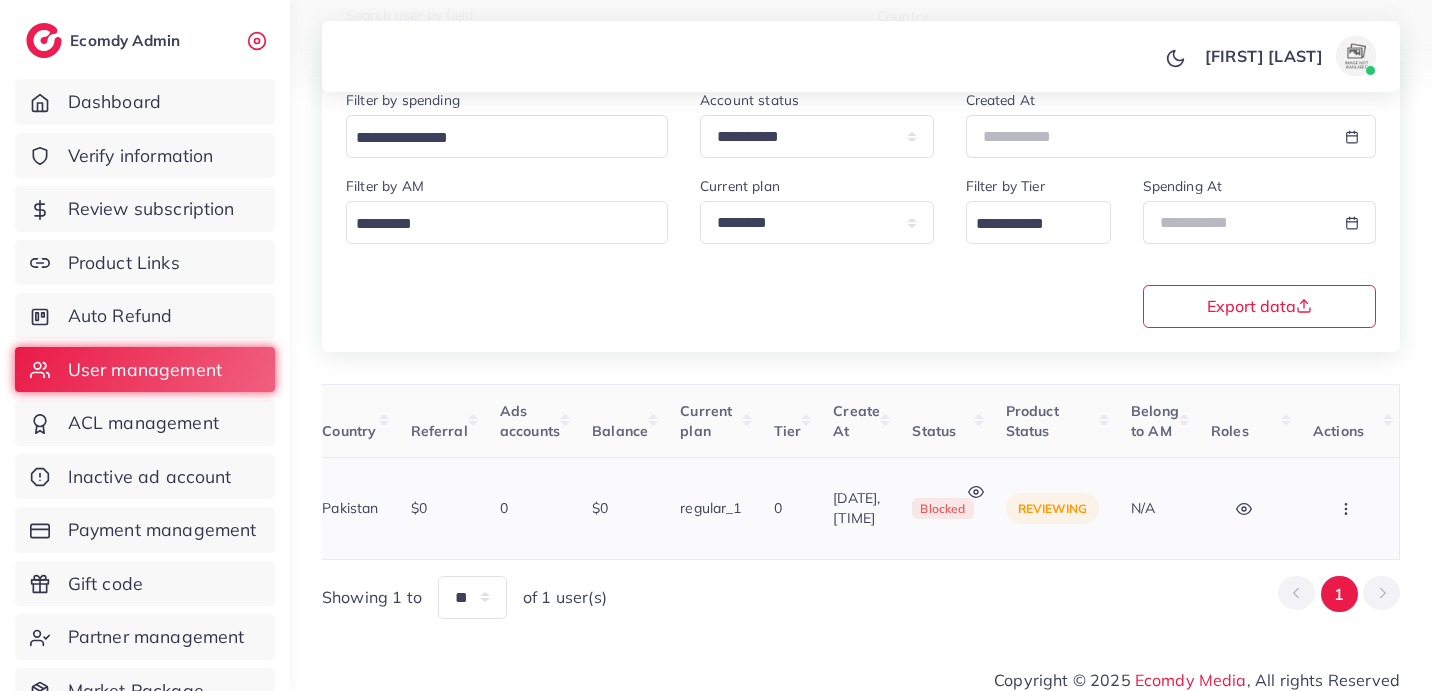 click 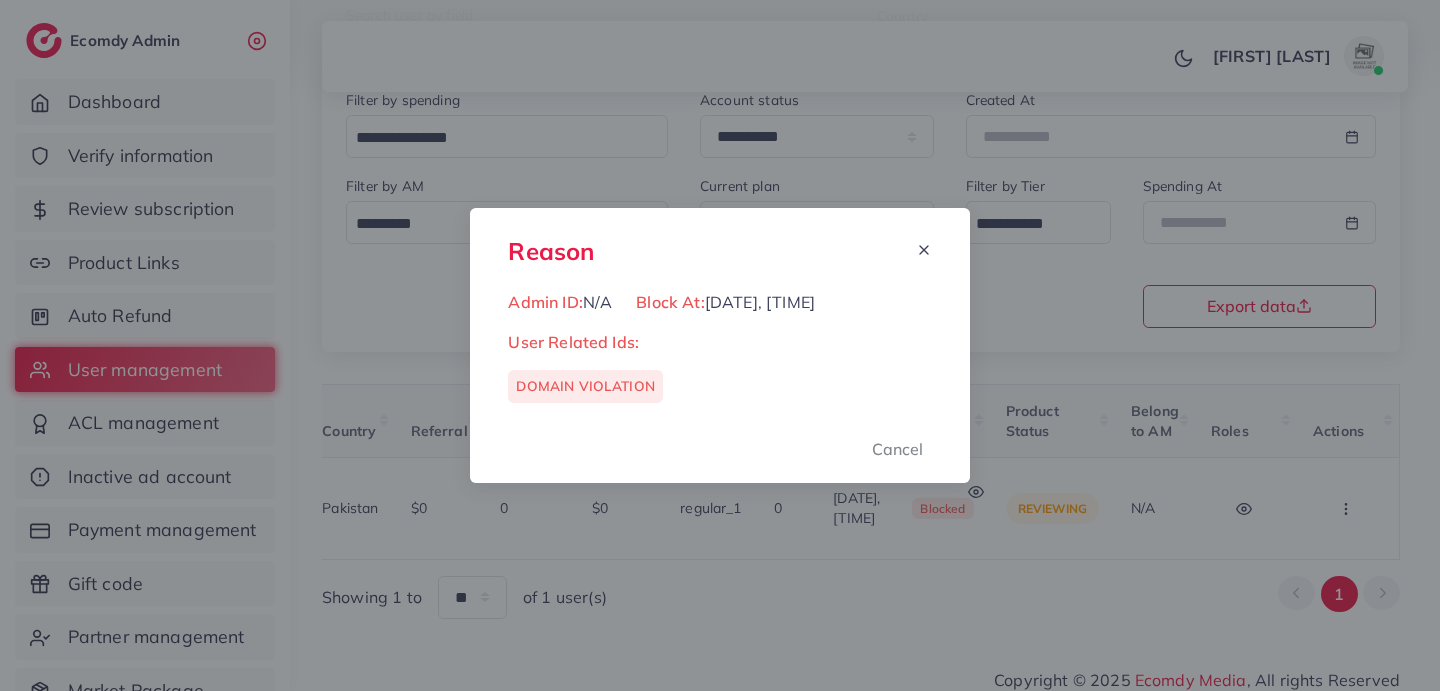 click 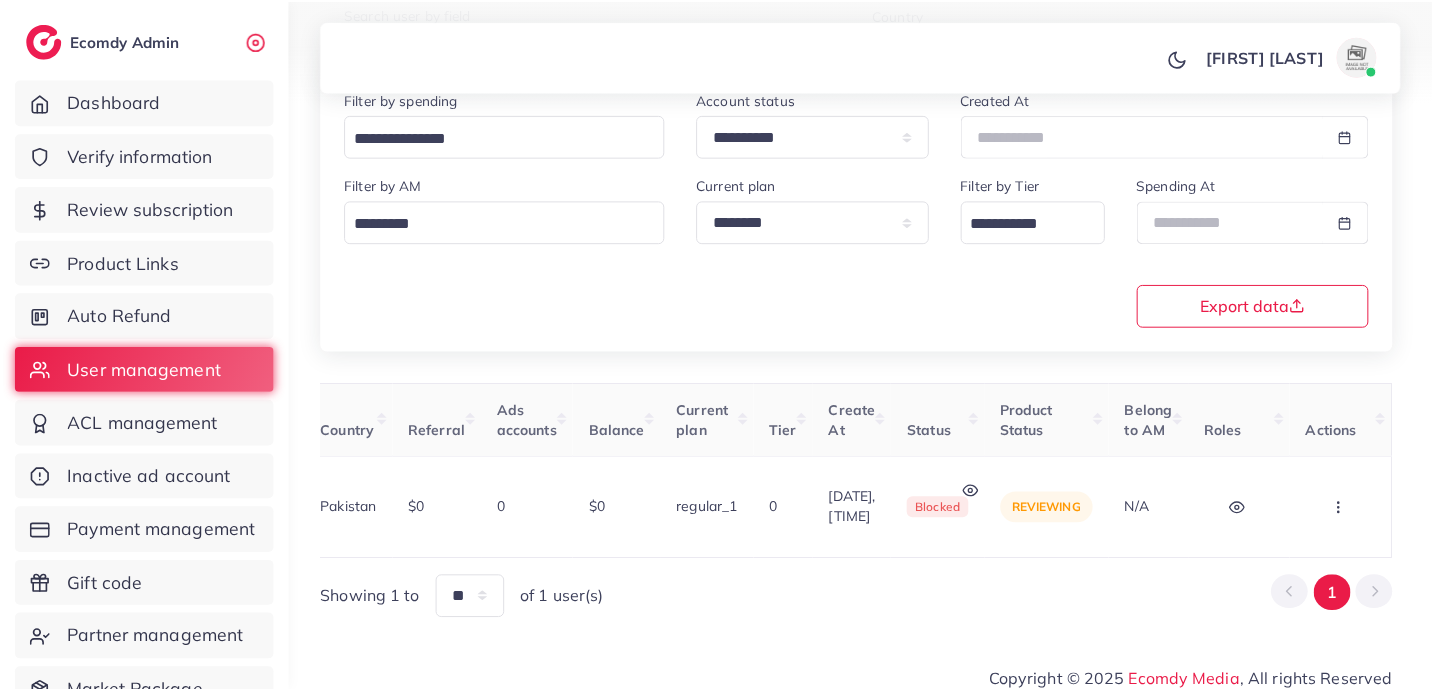 scroll, scrollTop: 0, scrollLeft: 505, axis: horizontal 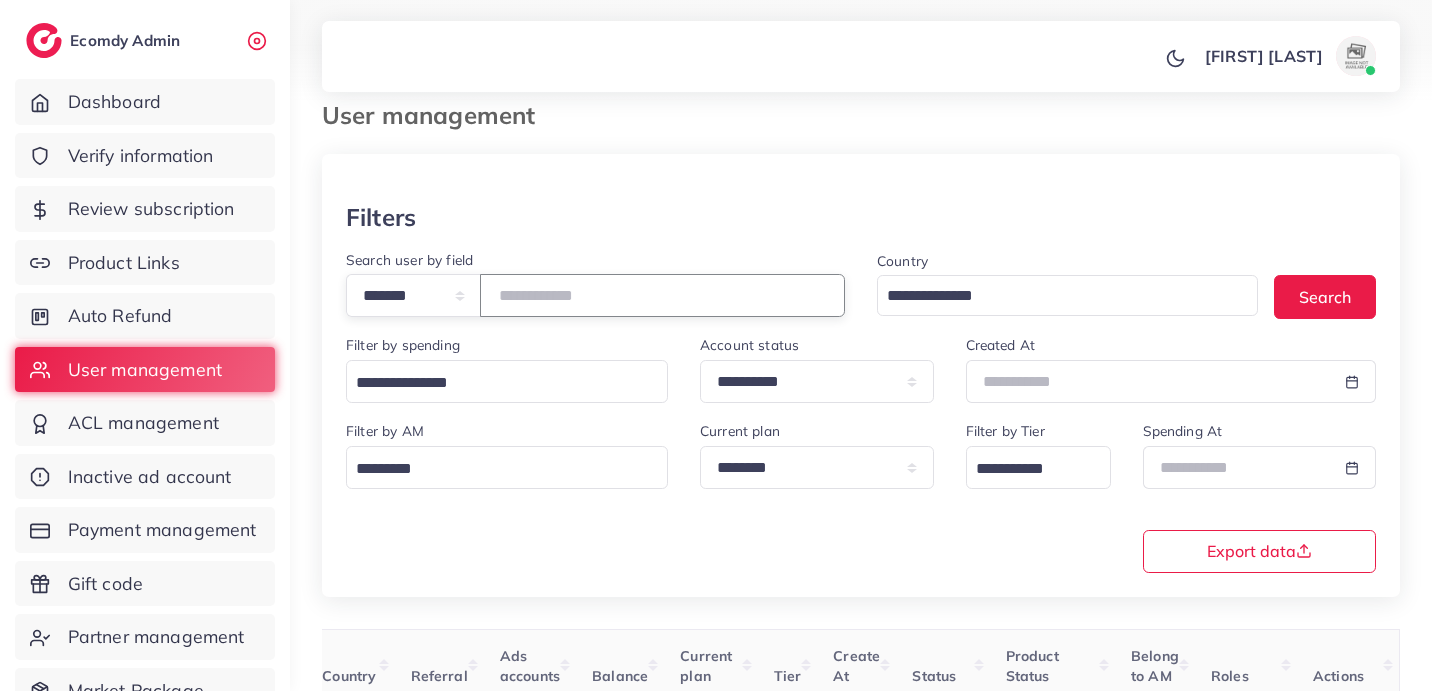 drag, startPoint x: 616, startPoint y: 293, endPoint x: 570, endPoint y: 292, distance: 46.010868 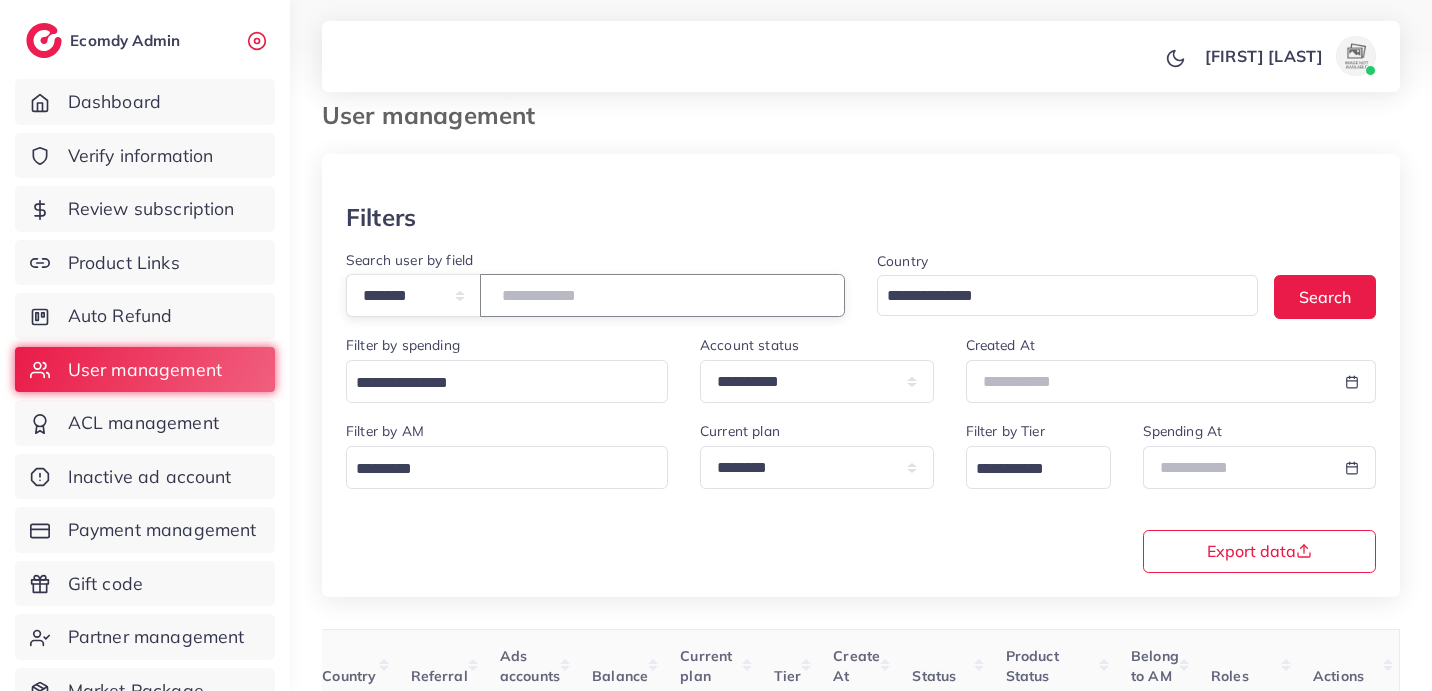 click on "*******" at bounding box center [662, 295] 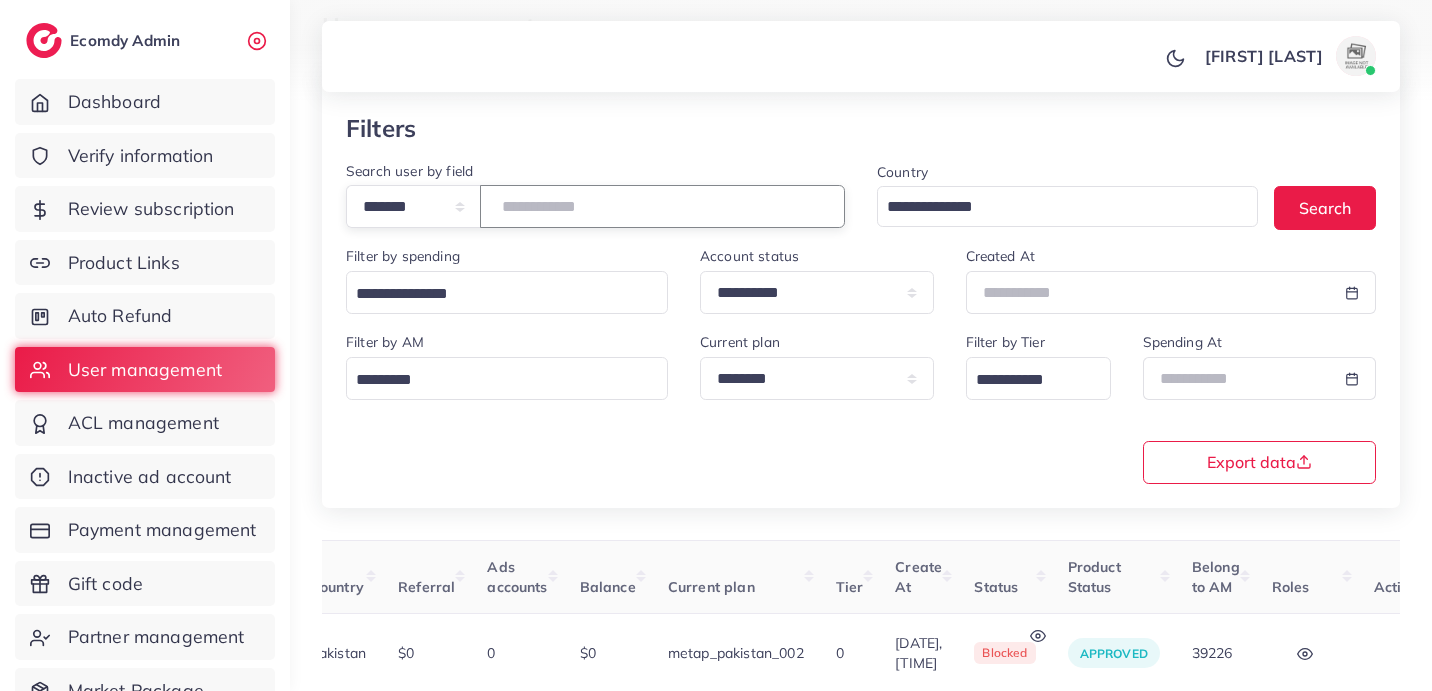 scroll, scrollTop: 147, scrollLeft: 0, axis: vertical 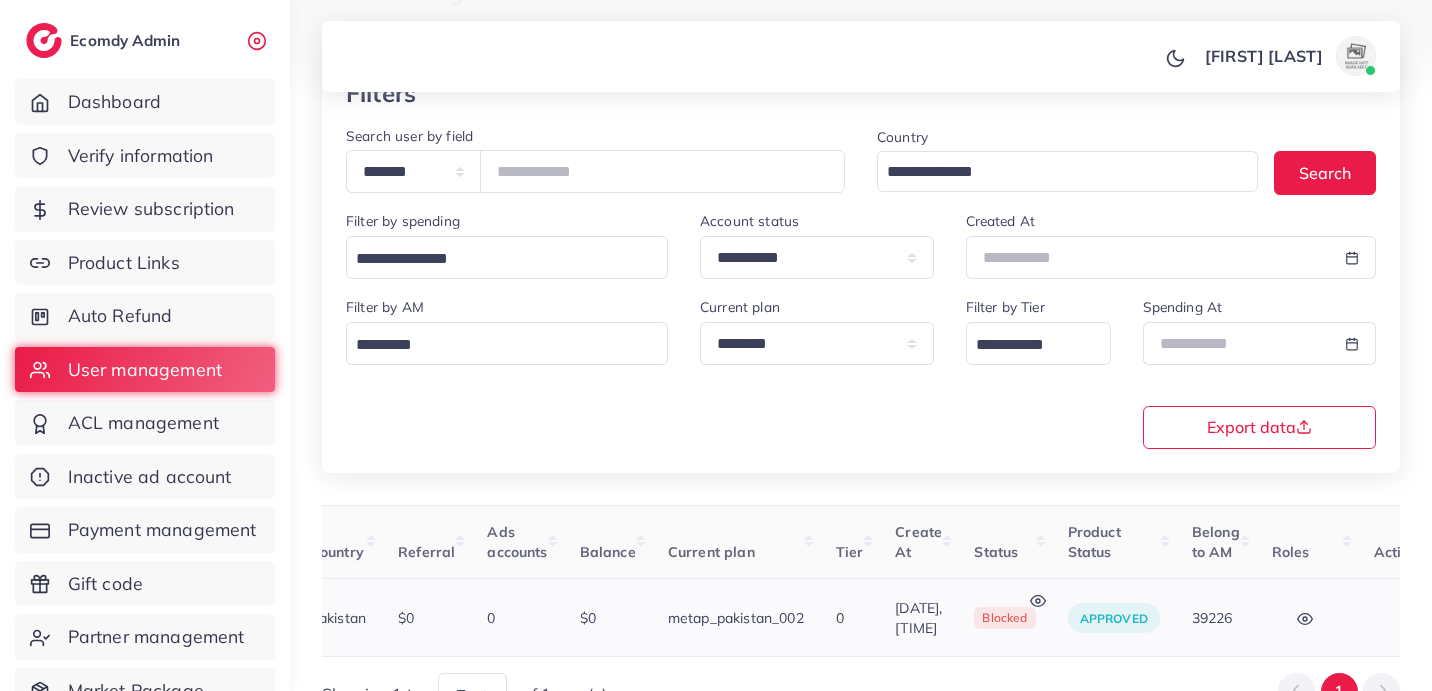 click 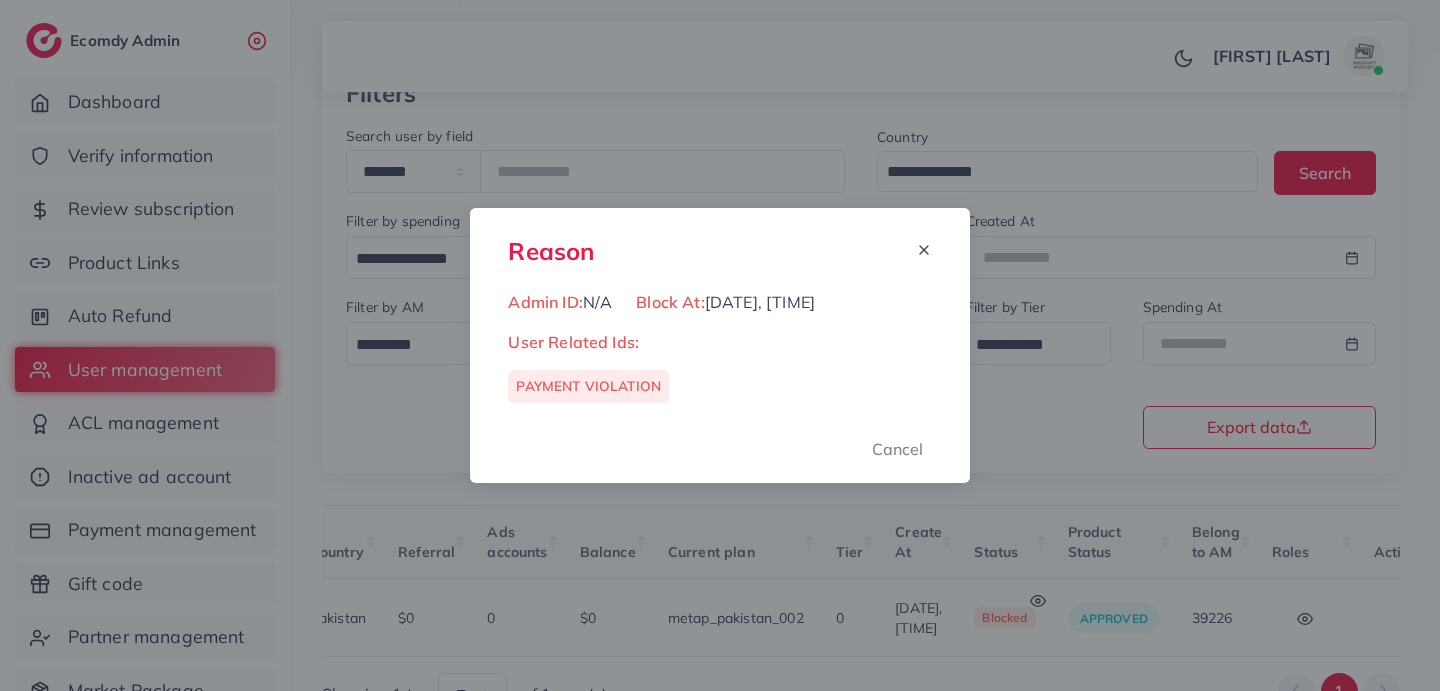 click 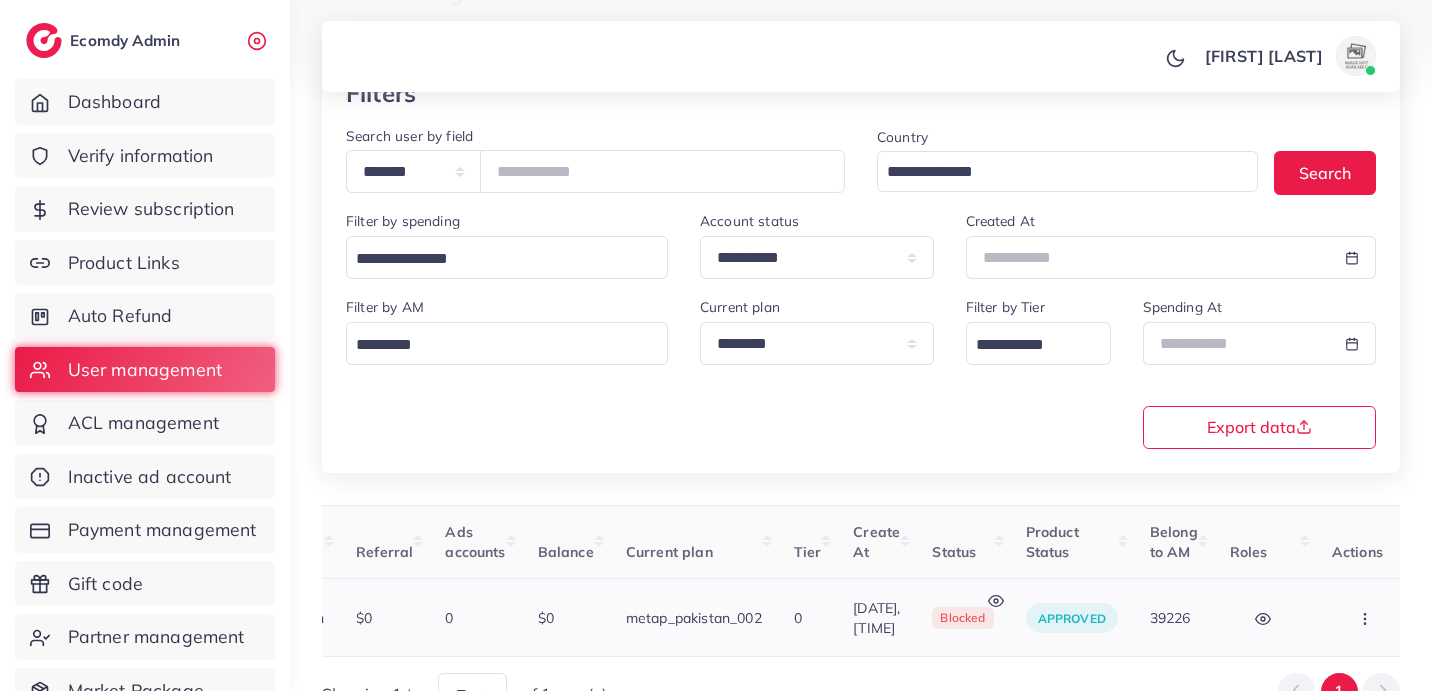 scroll, scrollTop: 0, scrollLeft: 607, axis: horizontal 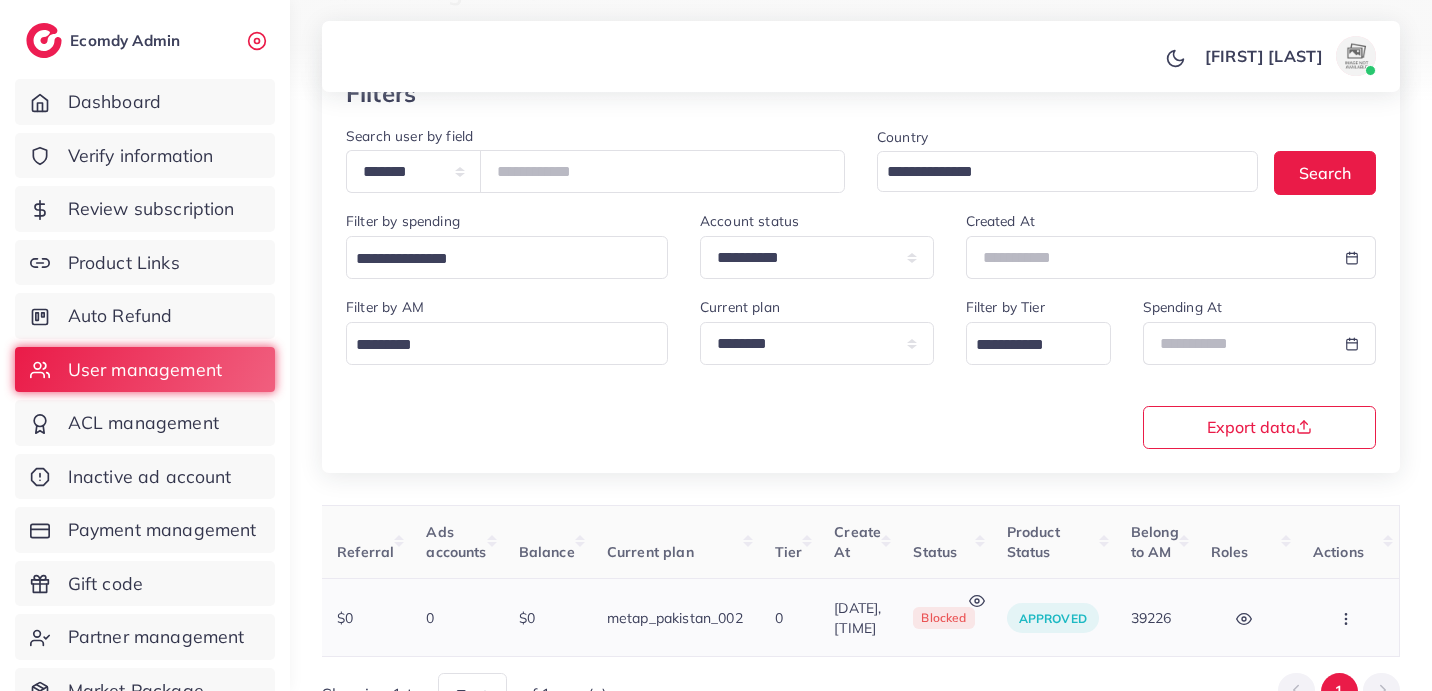 click 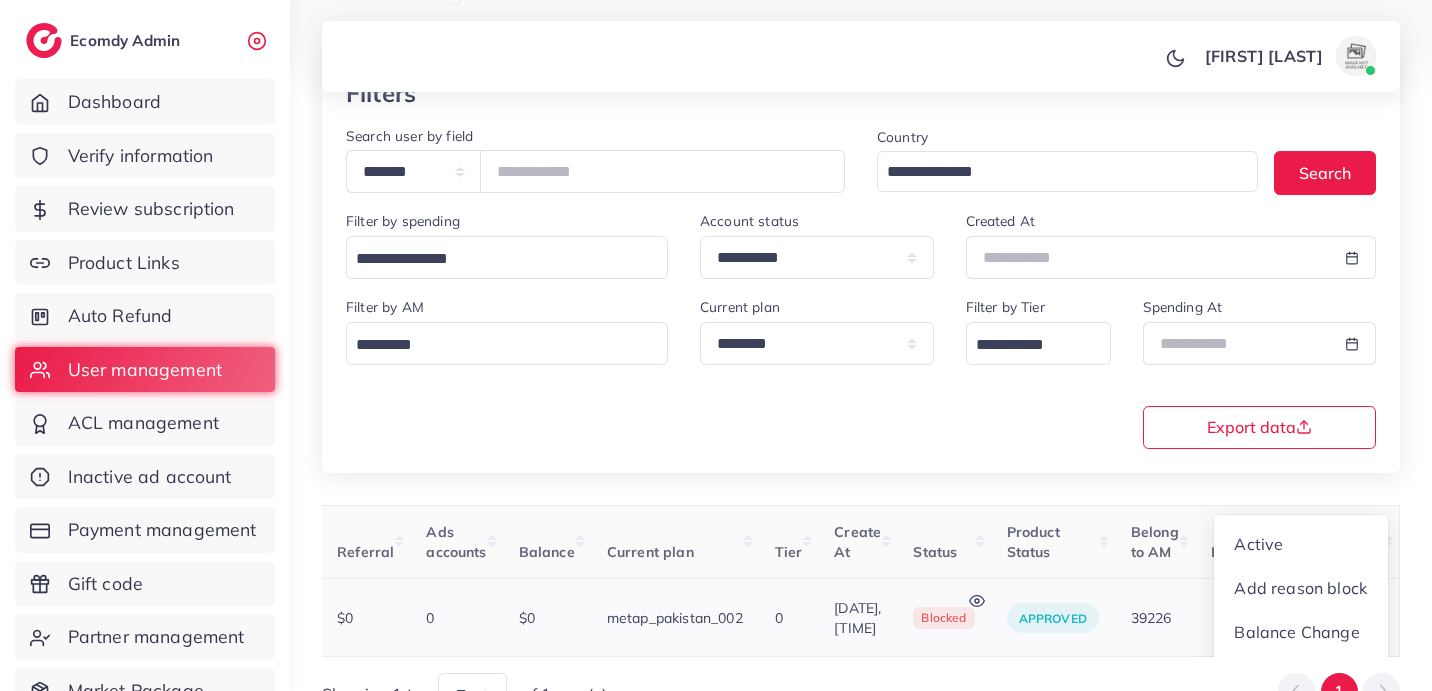 scroll, scrollTop: 4, scrollLeft: 607, axis: both 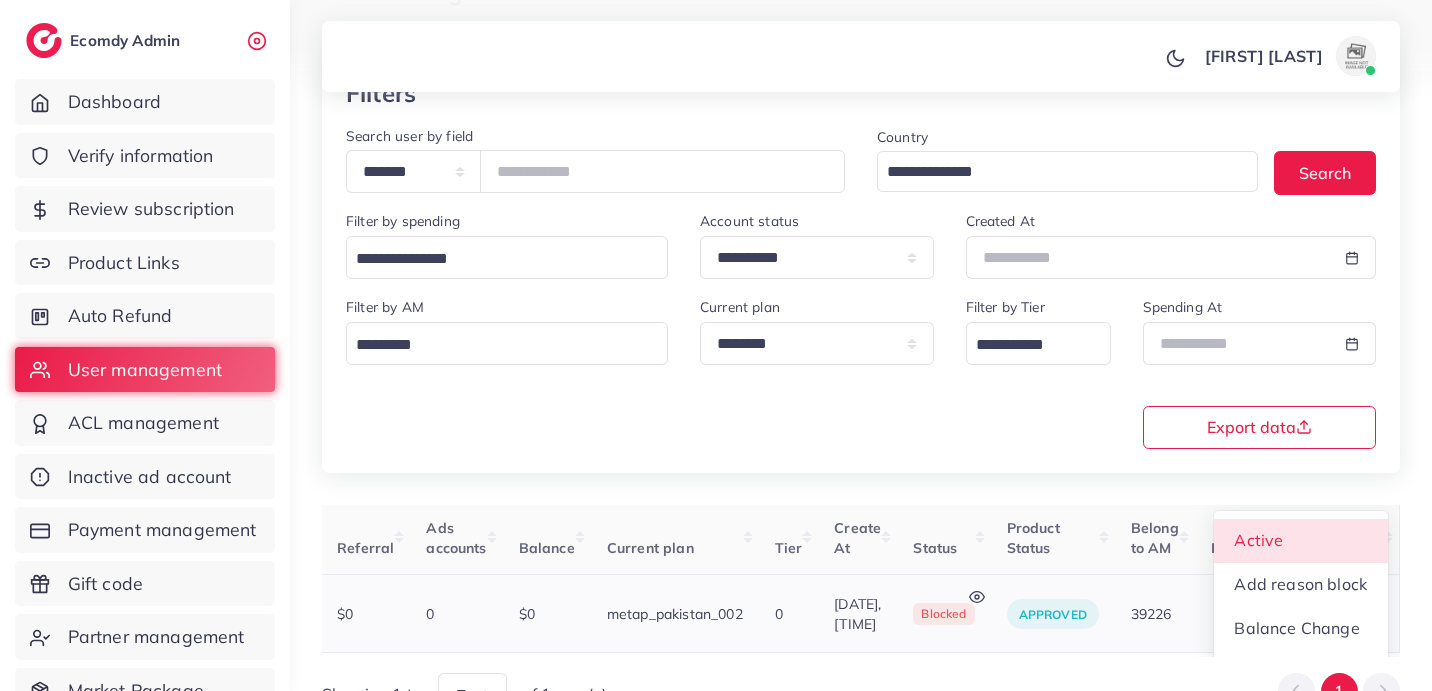 click on "Active" at bounding box center (1301, 541) 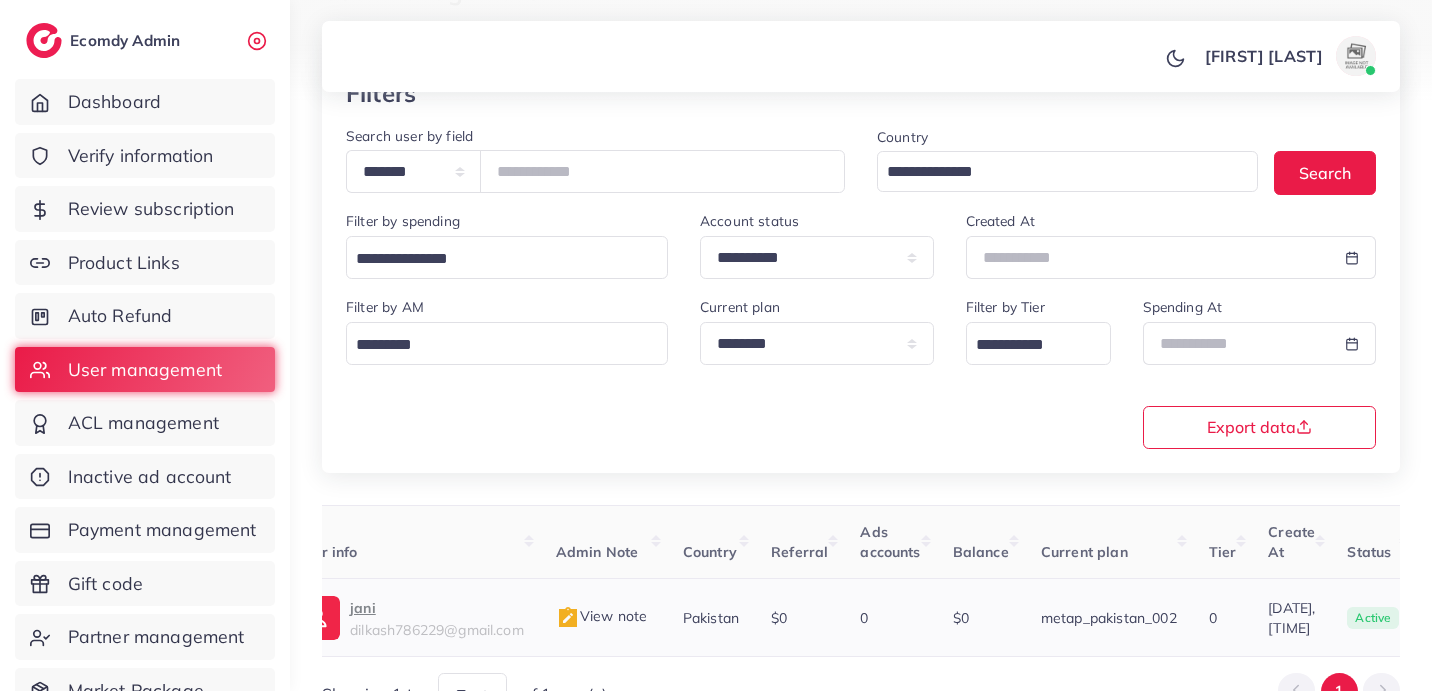 scroll, scrollTop: 0, scrollLeft: 0, axis: both 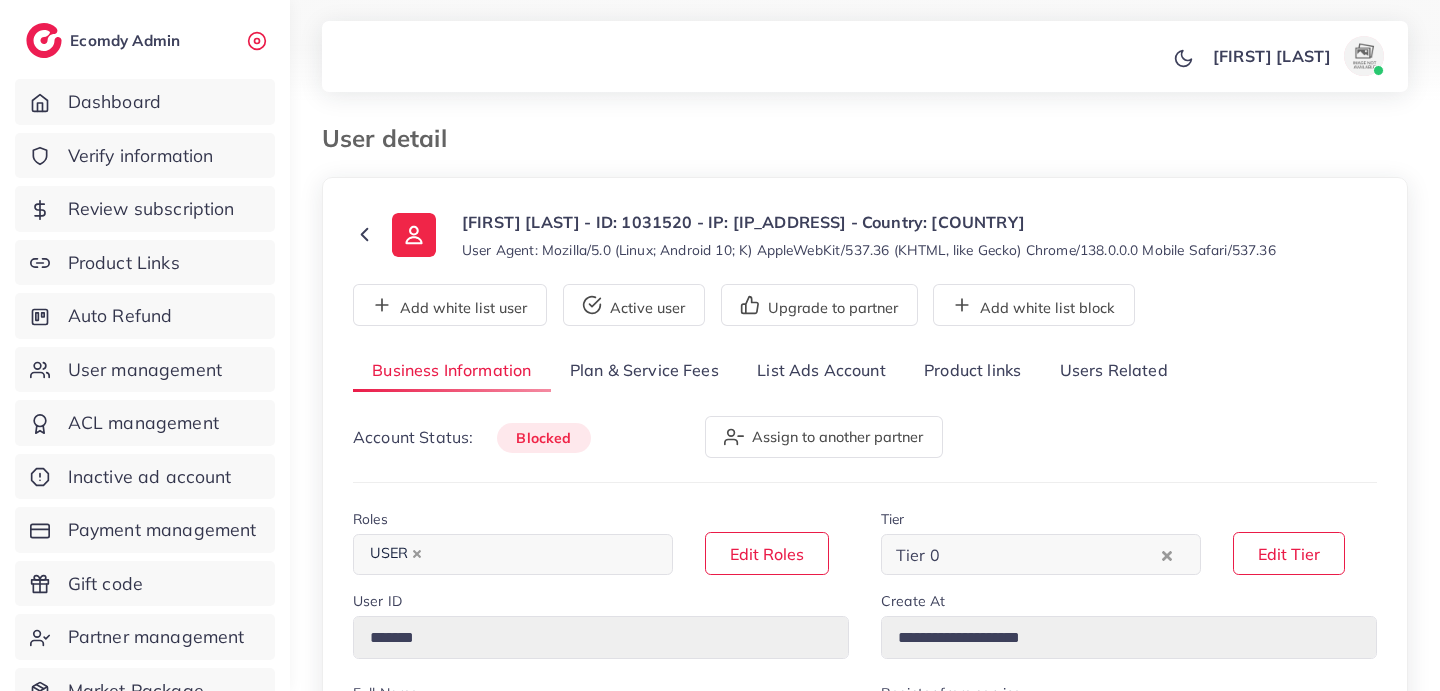 select on "********" 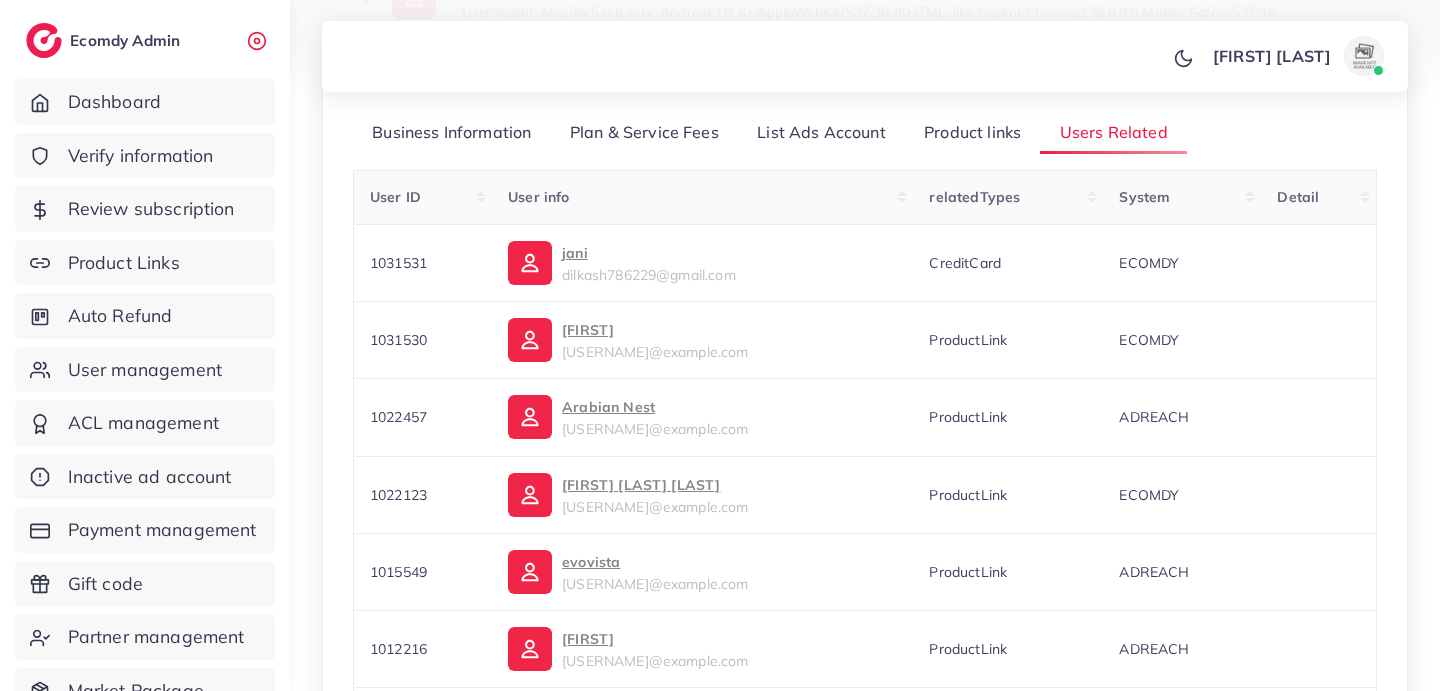 scroll, scrollTop: 221, scrollLeft: 0, axis: vertical 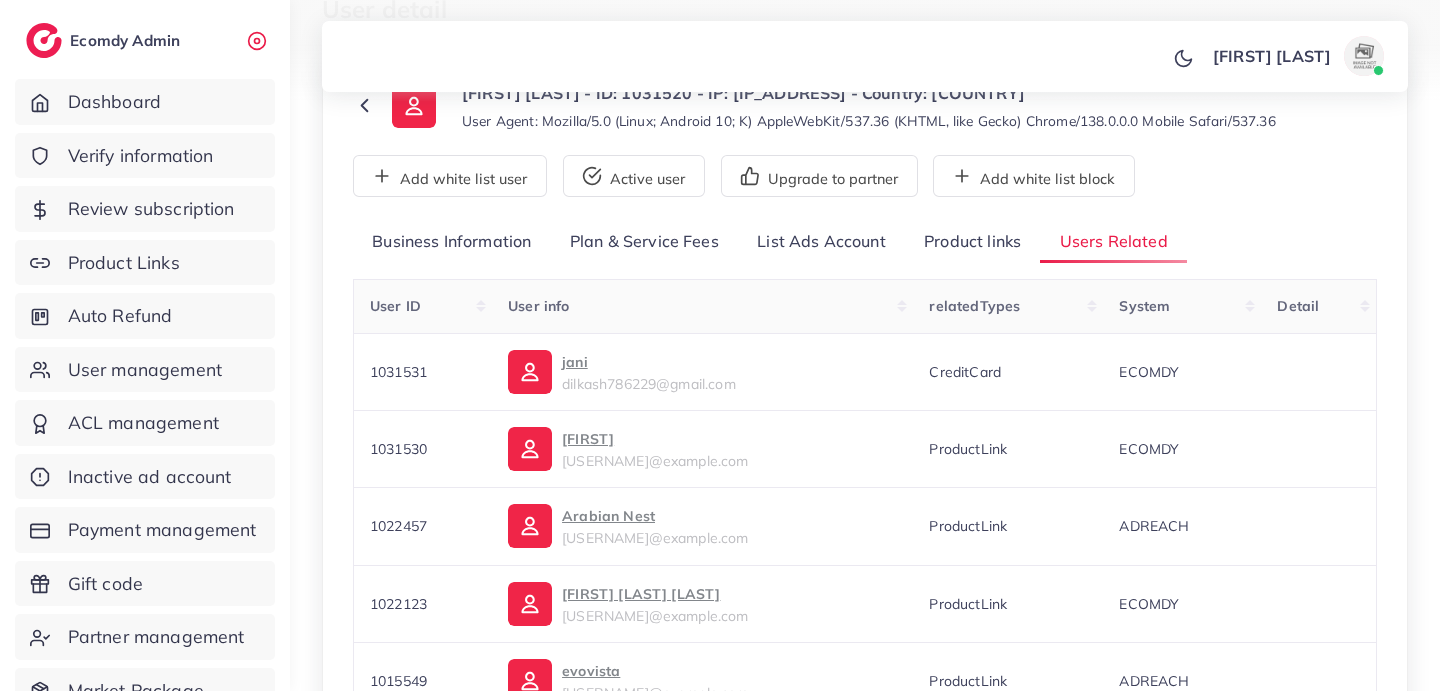 click on "Plan & Service Fees" at bounding box center (644, 242) 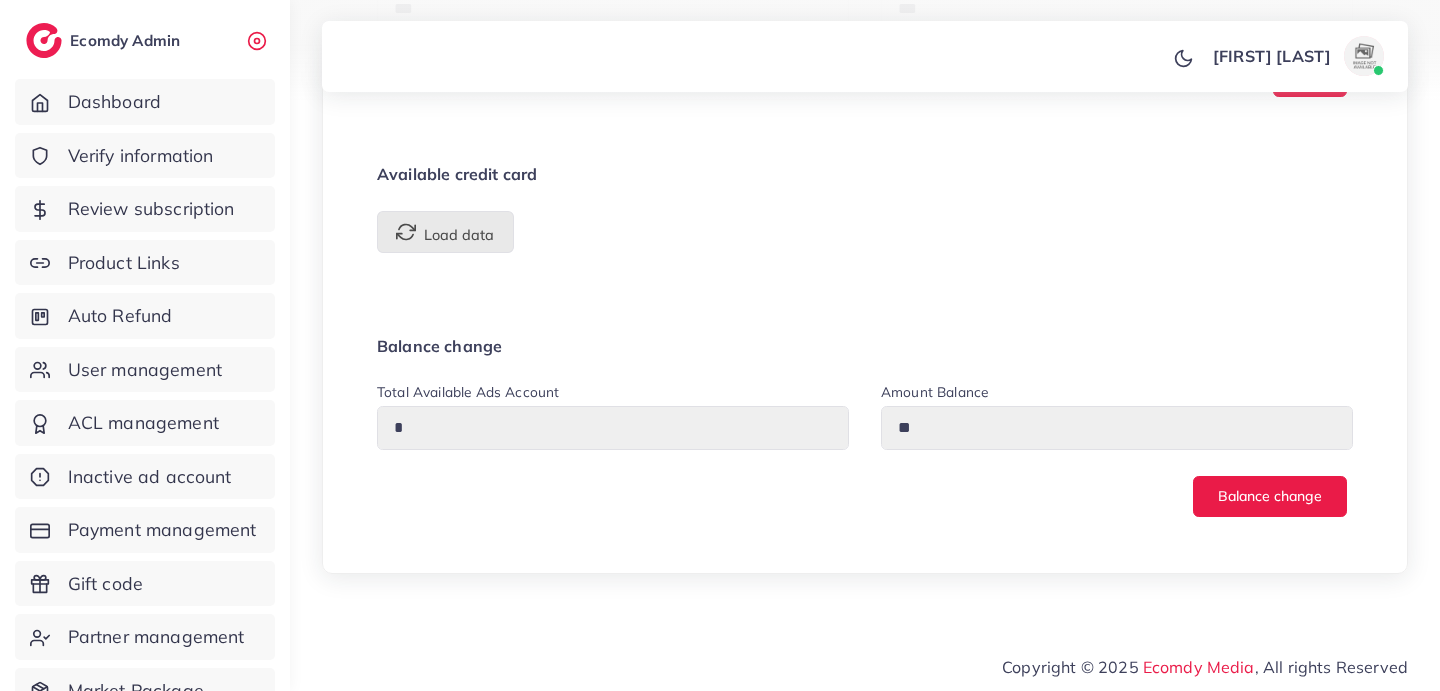 click on "Load data" at bounding box center (445, 232) 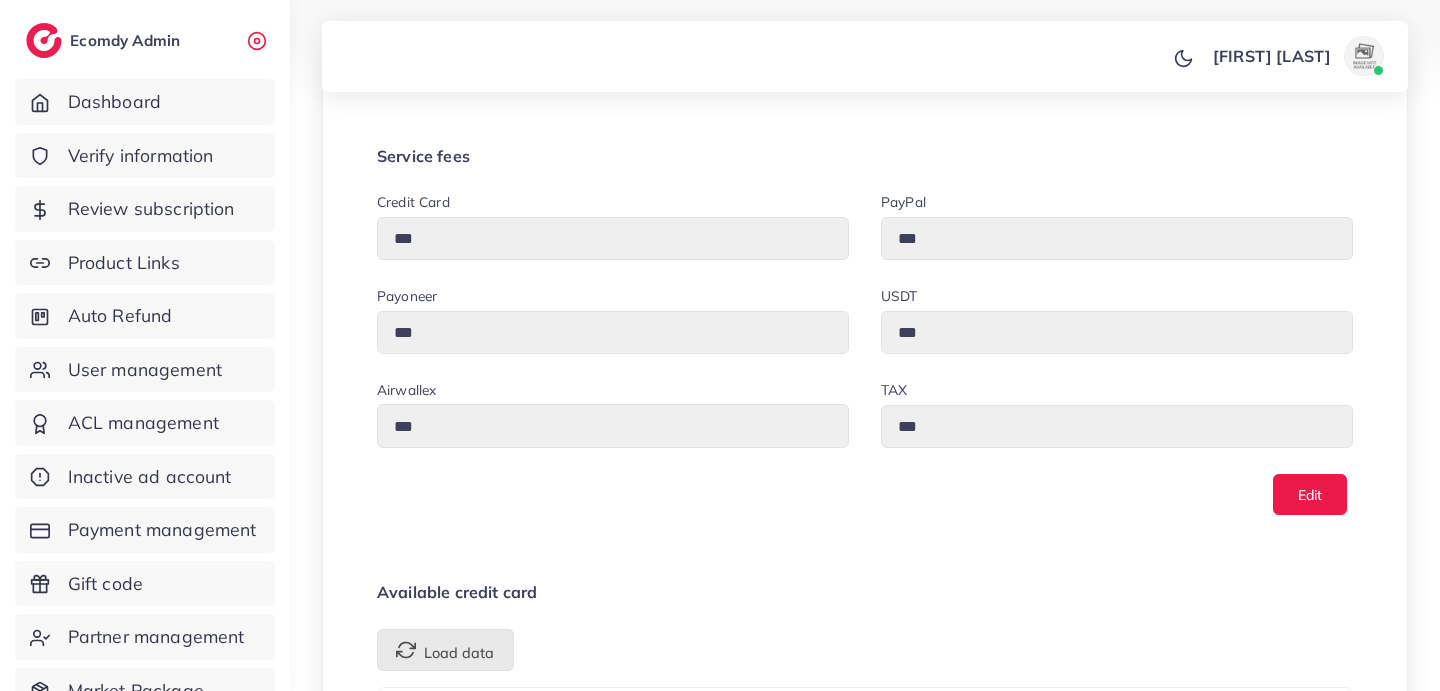 scroll, scrollTop: 0, scrollLeft: 0, axis: both 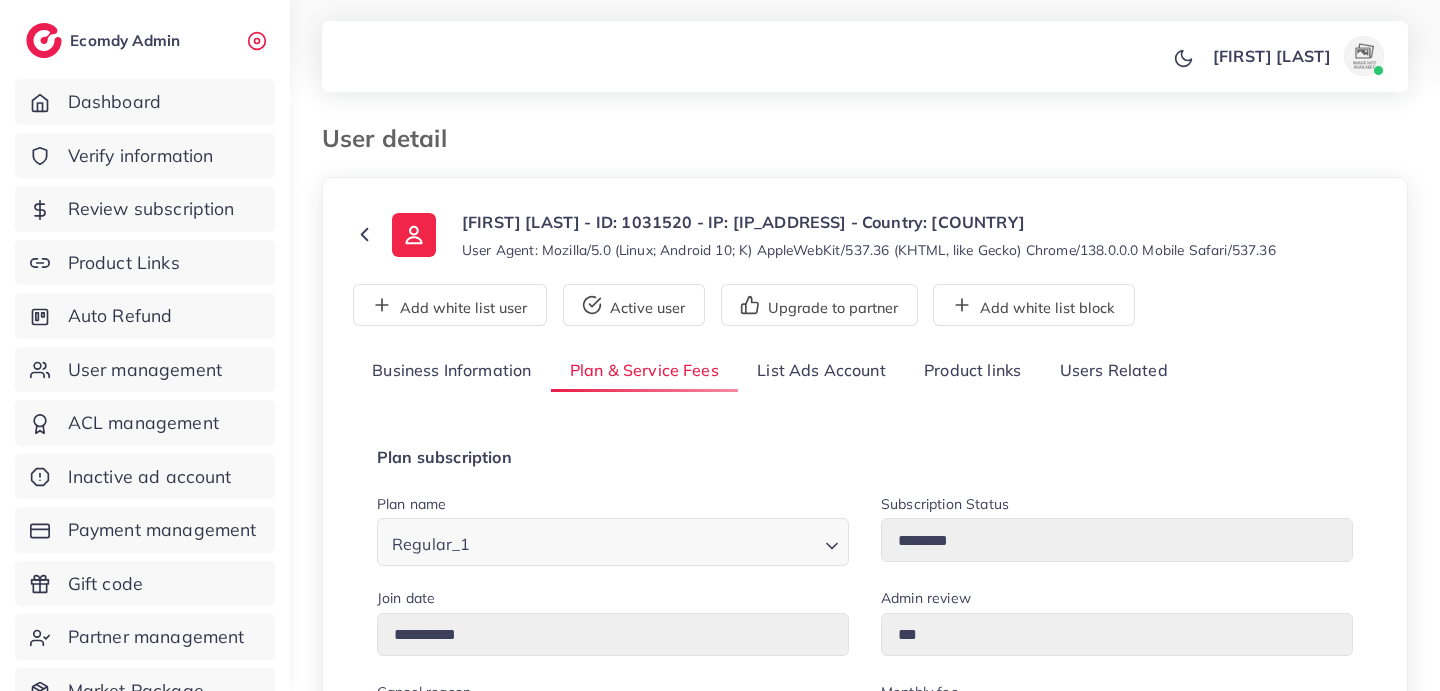 click on "Product links" at bounding box center (972, 371) 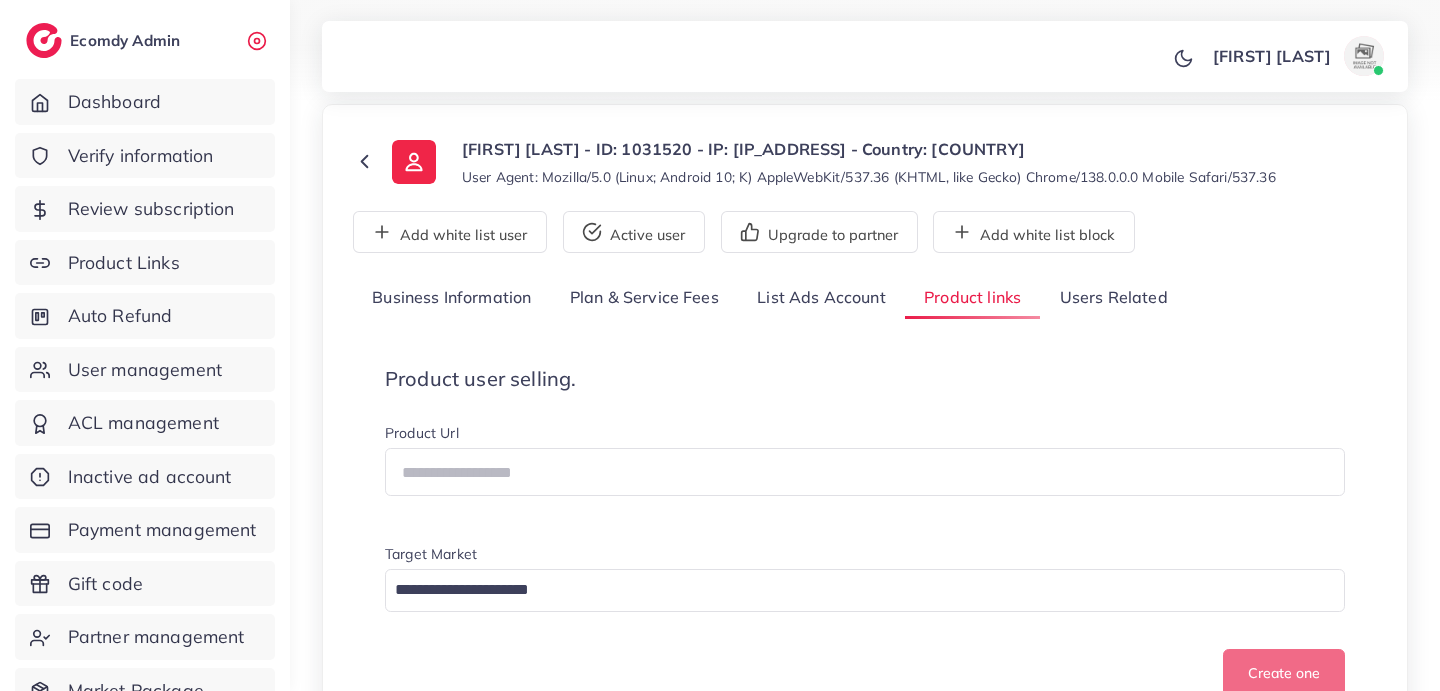 scroll, scrollTop: 24, scrollLeft: 0, axis: vertical 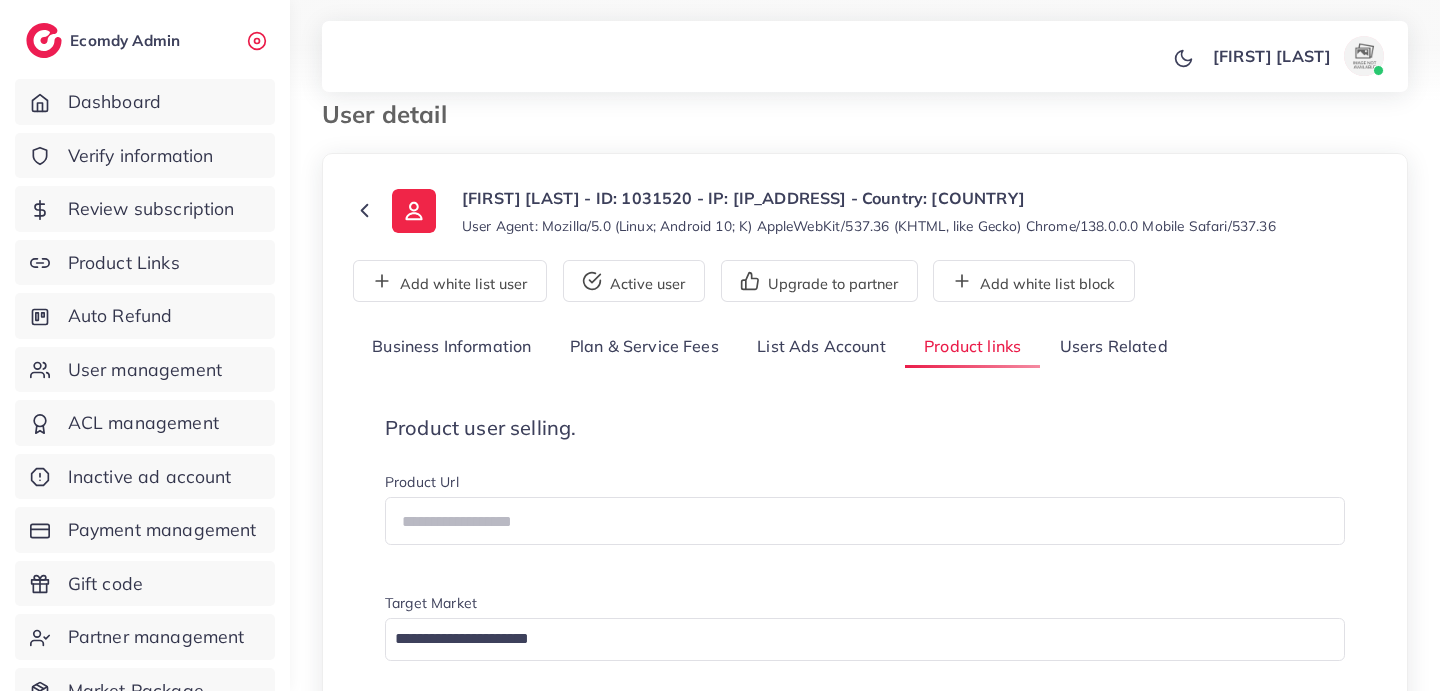 click on "Users Related" at bounding box center [1113, 347] 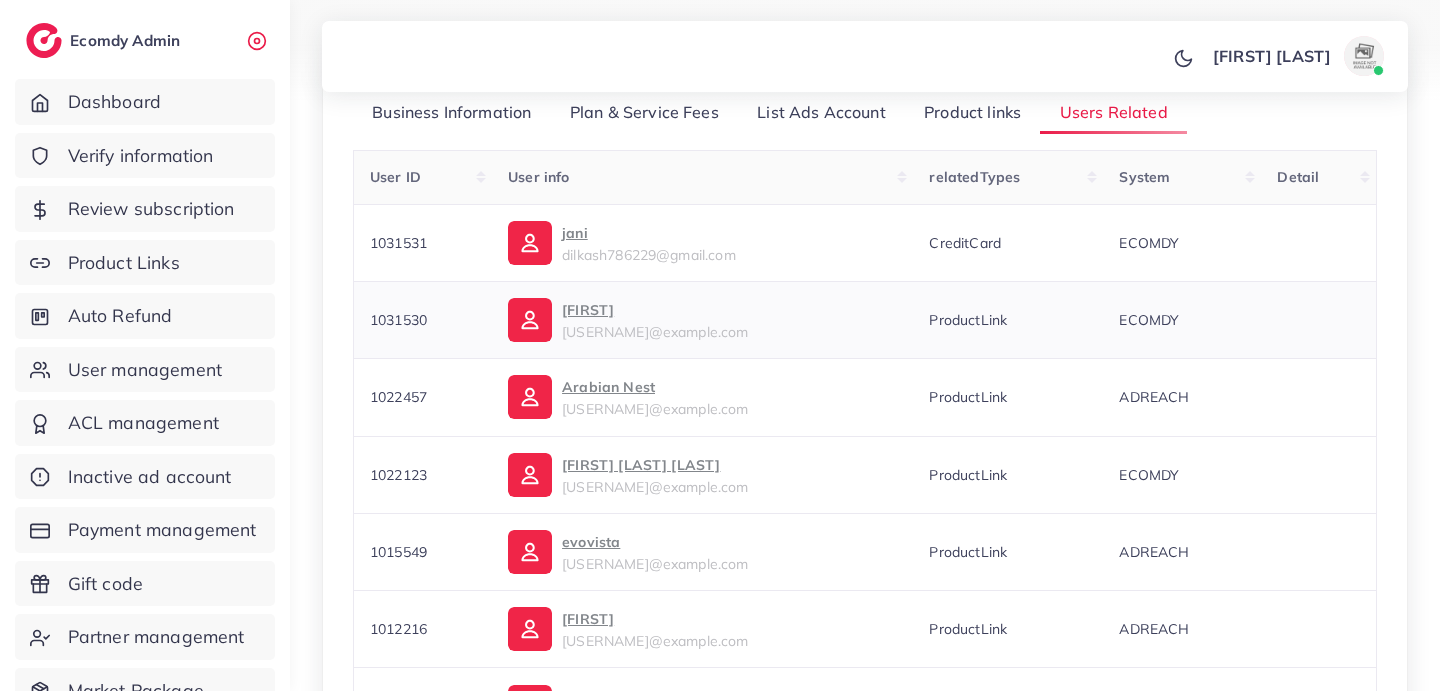scroll, scrollTop: 253, scrollLeft: 0, axis: vertical 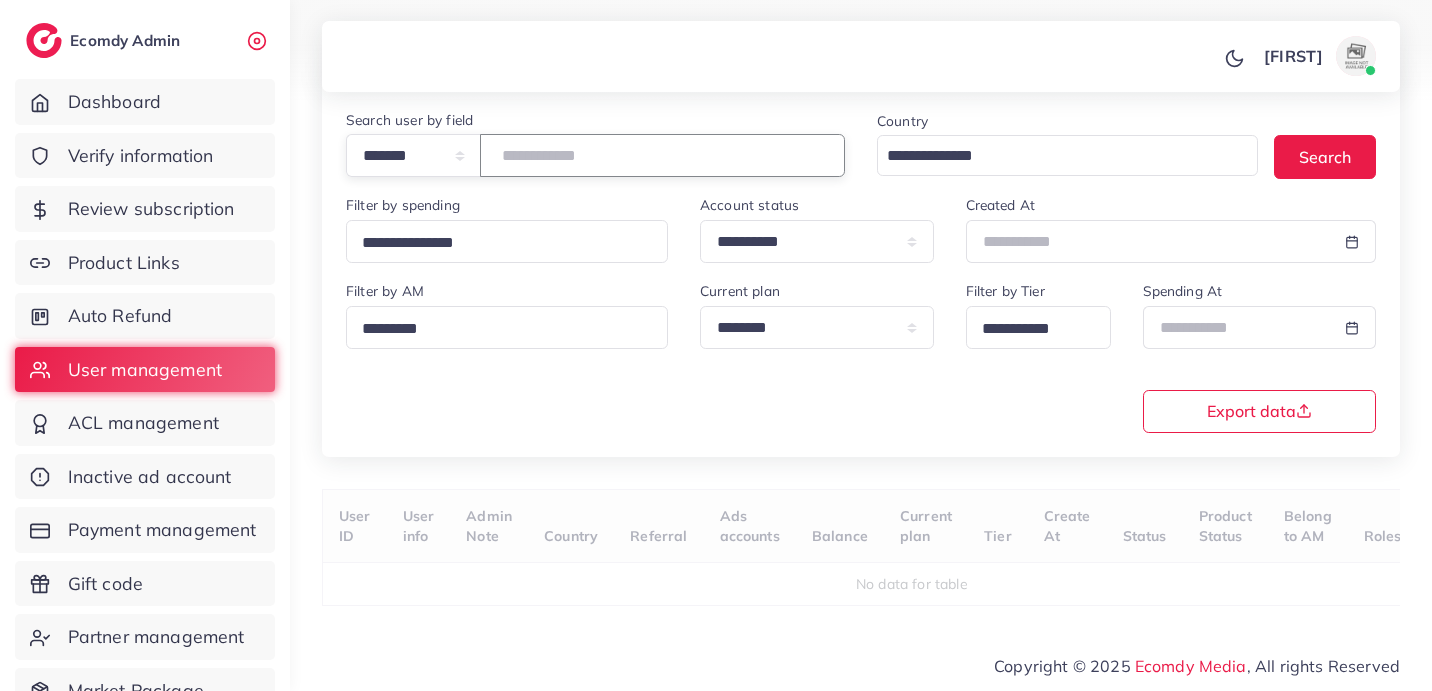 click at bounding box center [662, 155] 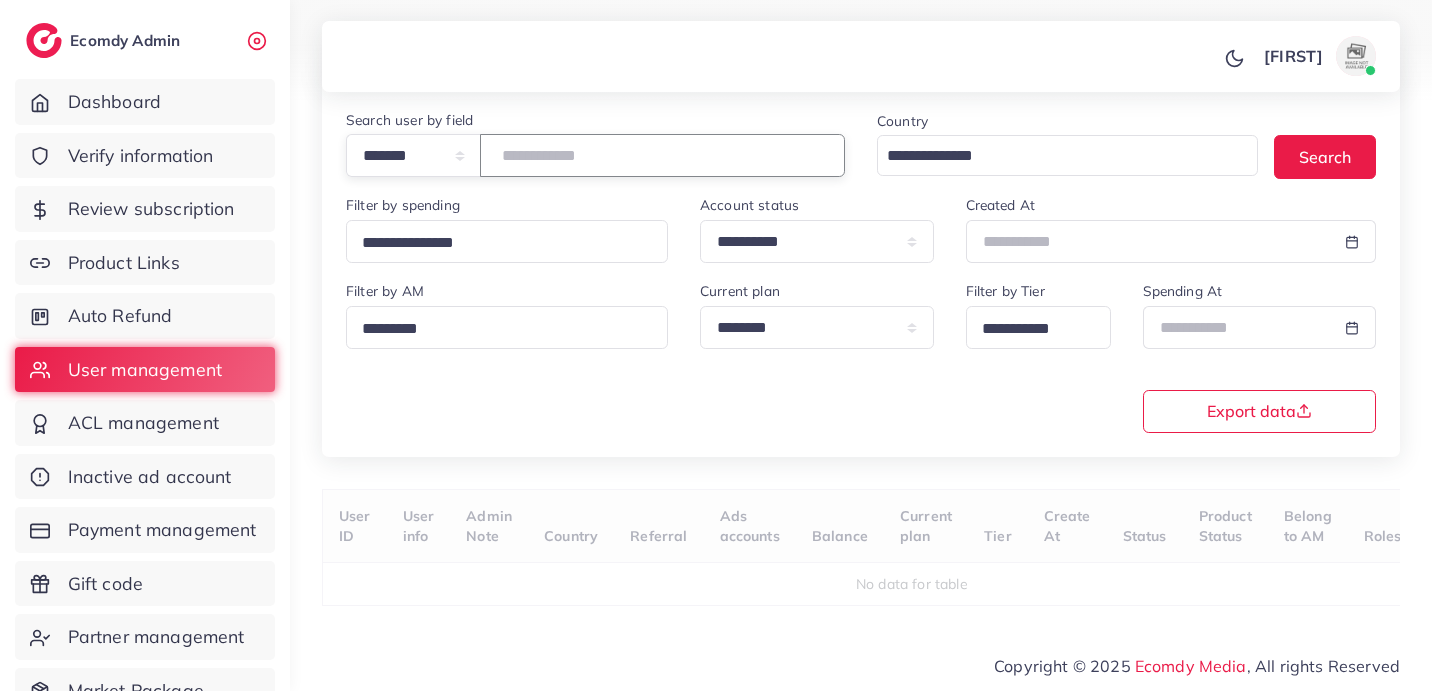 type on "*******" 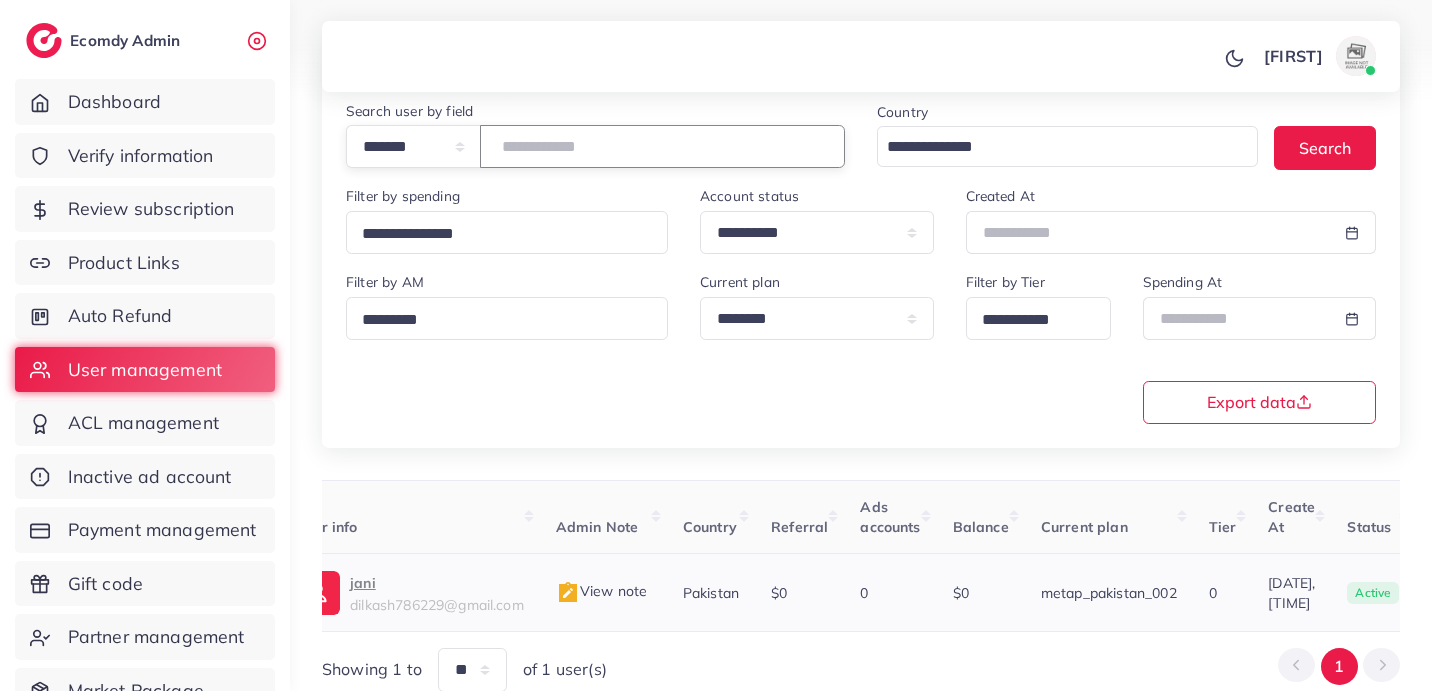 scroll, scrollTop: 0, scrollLeft: 0, axis: both 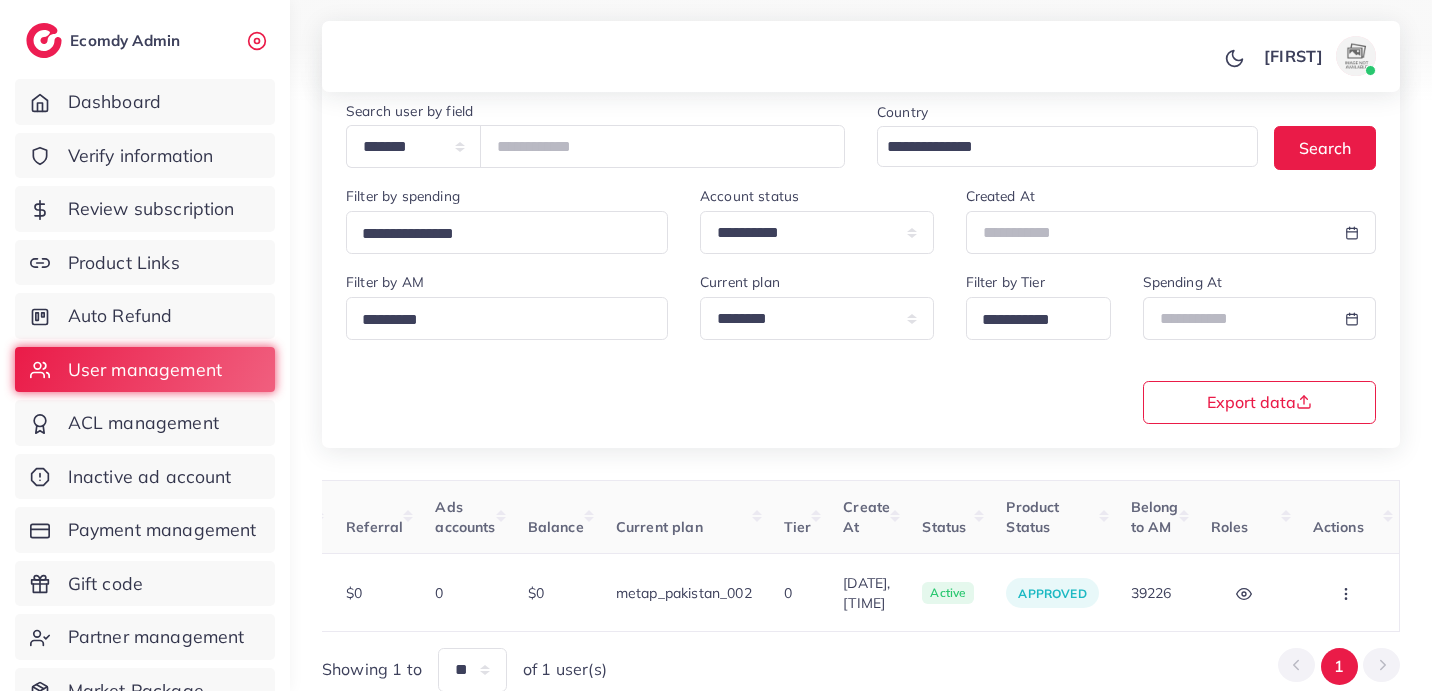 click on "**********" at bounding box center [861, 276] 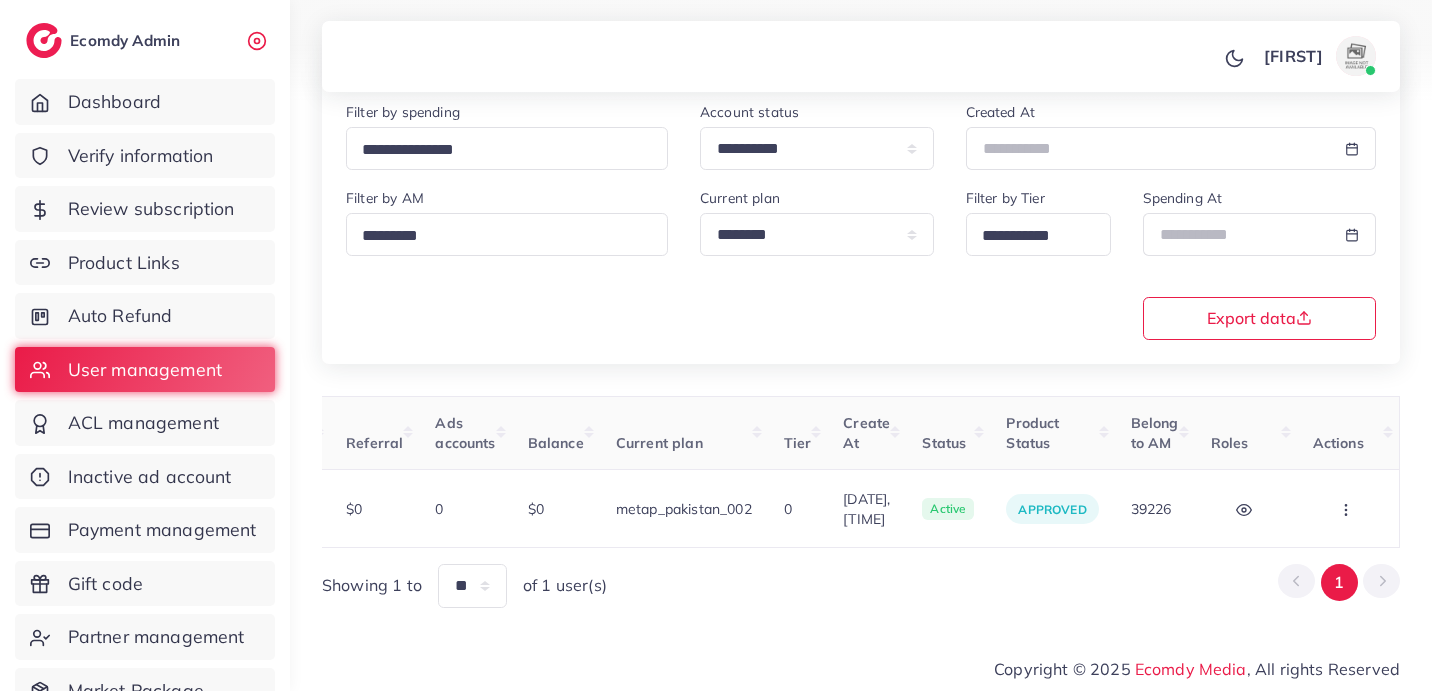 scroll, scrollTop: 255, scrollLeft: 0, axis: vertical 